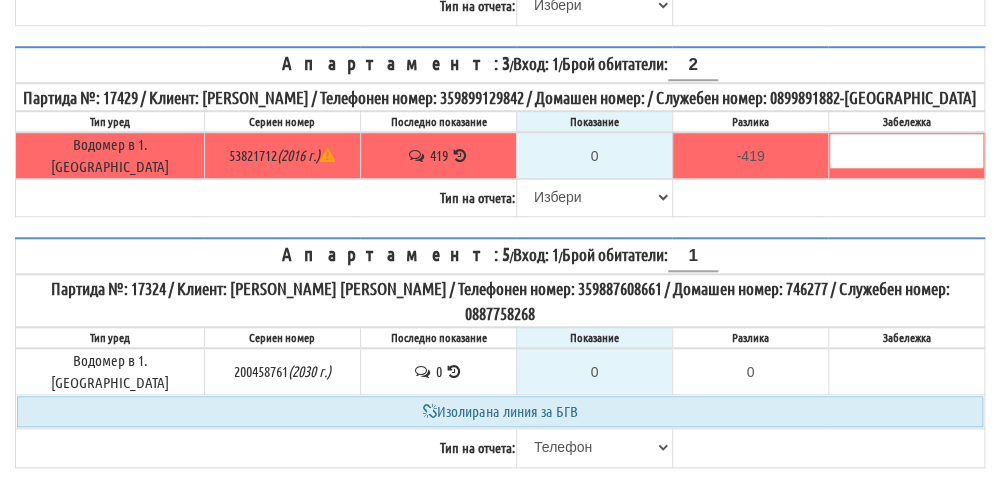 scroll, scrollTop: 500, scrollLeft: 0, axis: vertical 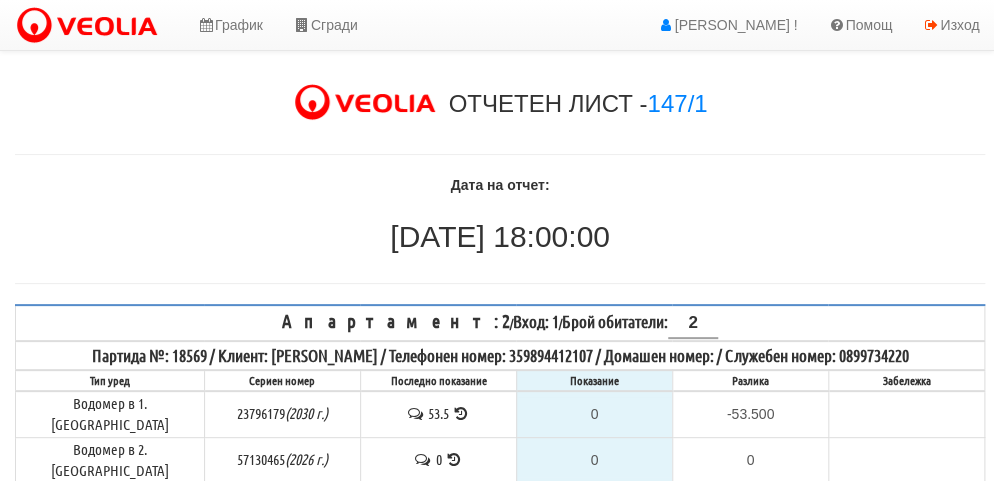 type on "5" 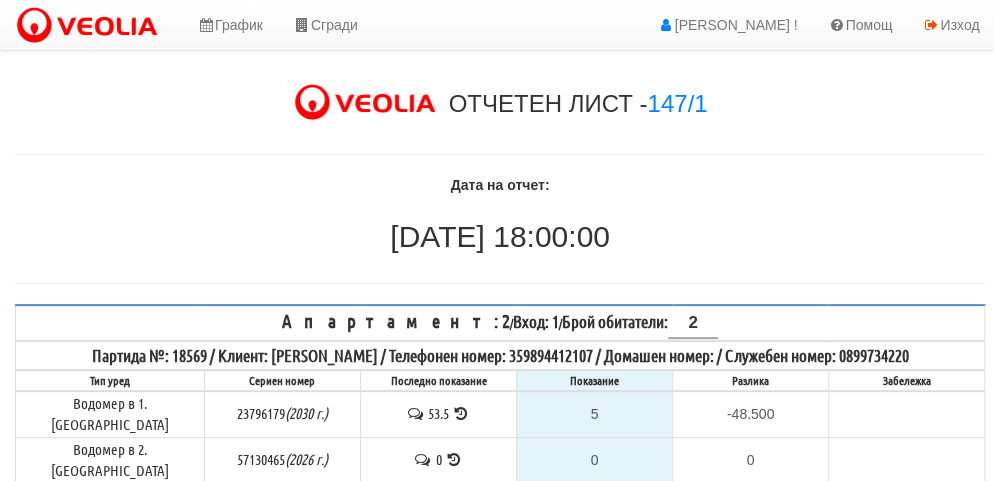 type on "54" 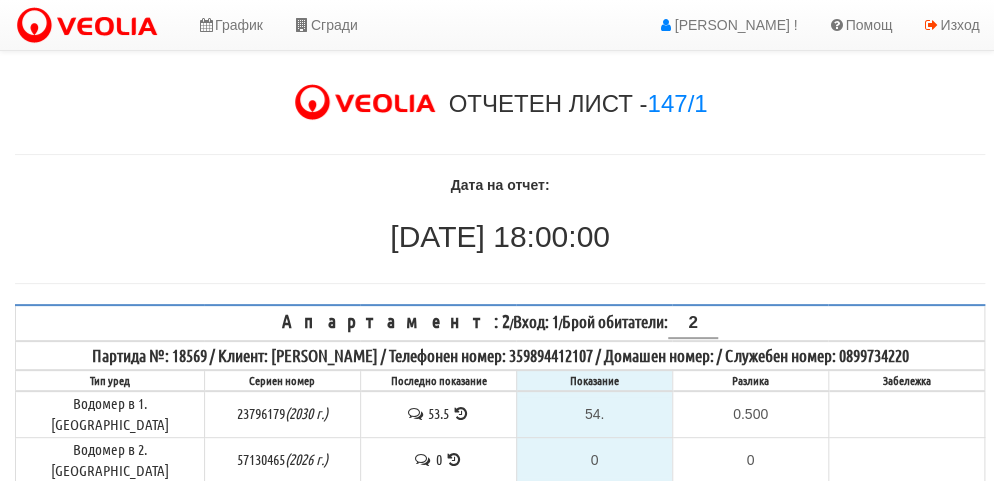 type on "54.4" 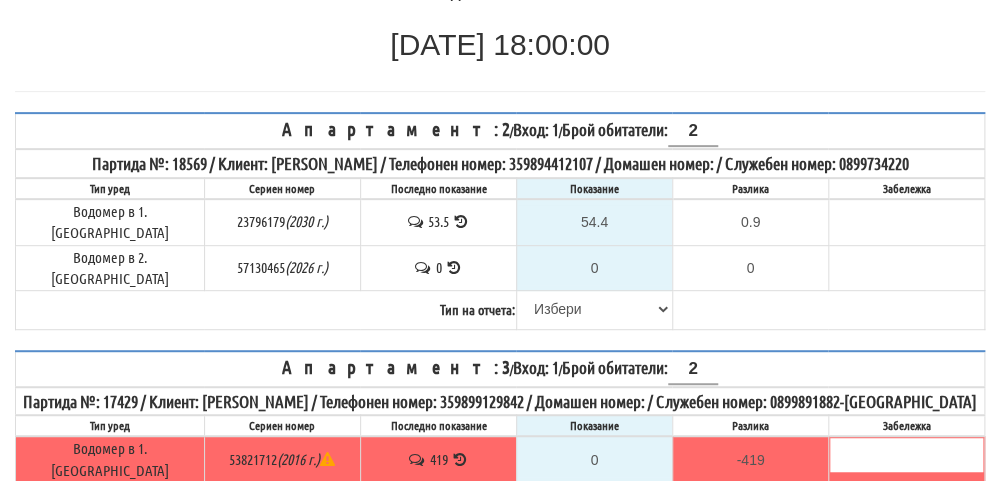 scroll, scrollTop: 200, scrollLeft: 0, axis: vertical 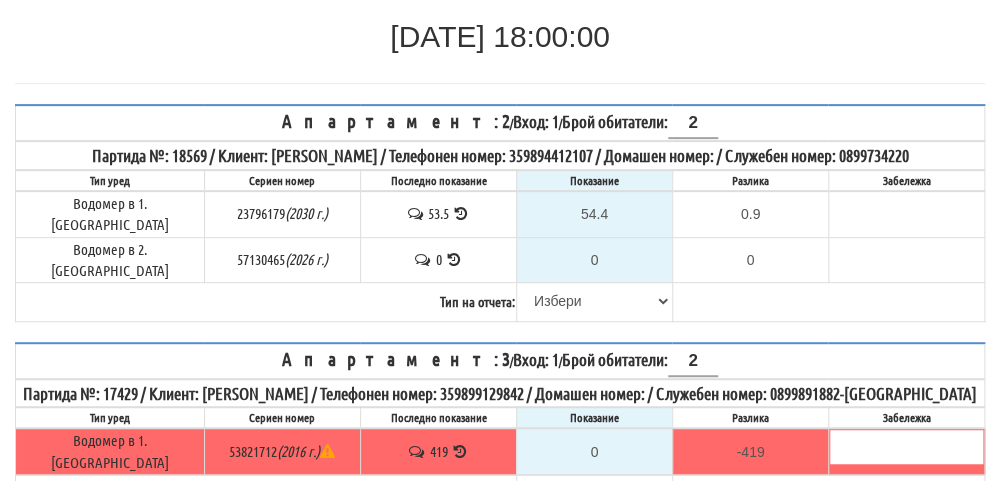type on "54.4" 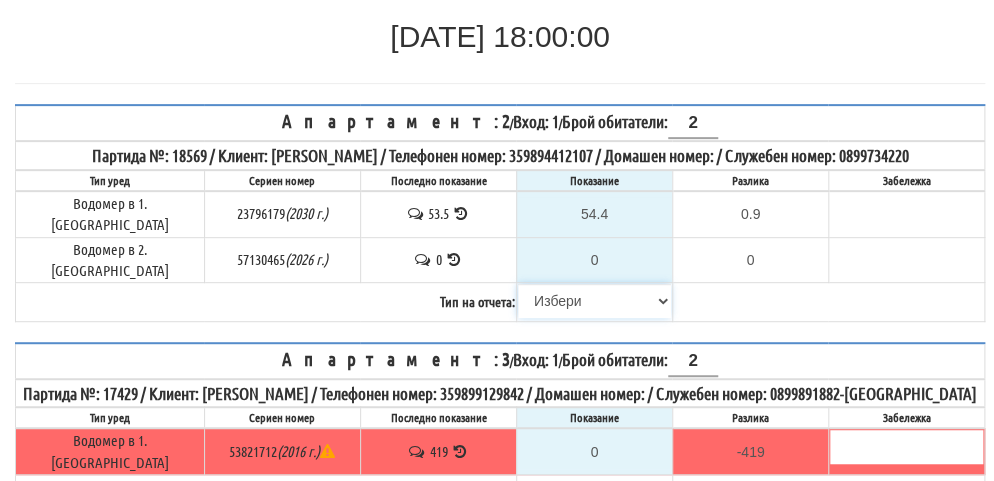 click on "[PERSON_NAME]
Телефон
Бележка
Неосигурен достъп
Самоотчет
Служебно
Дистанционен" at bounding box center (594, 301) 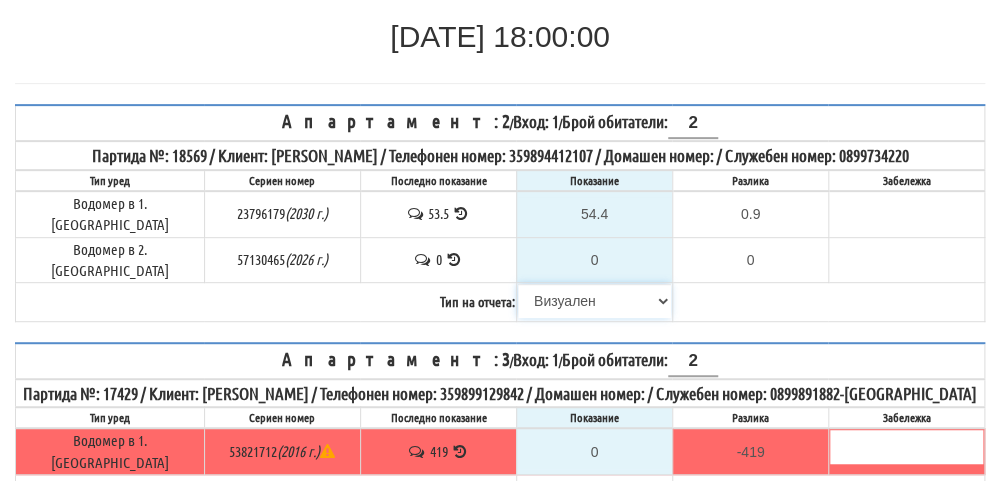 click on "[PERSON_NAME]
Телефон
Бележка
Неосигурен достъп
Самоотчет
Служебно
Дистанционен" at bounding box center [594, 301] 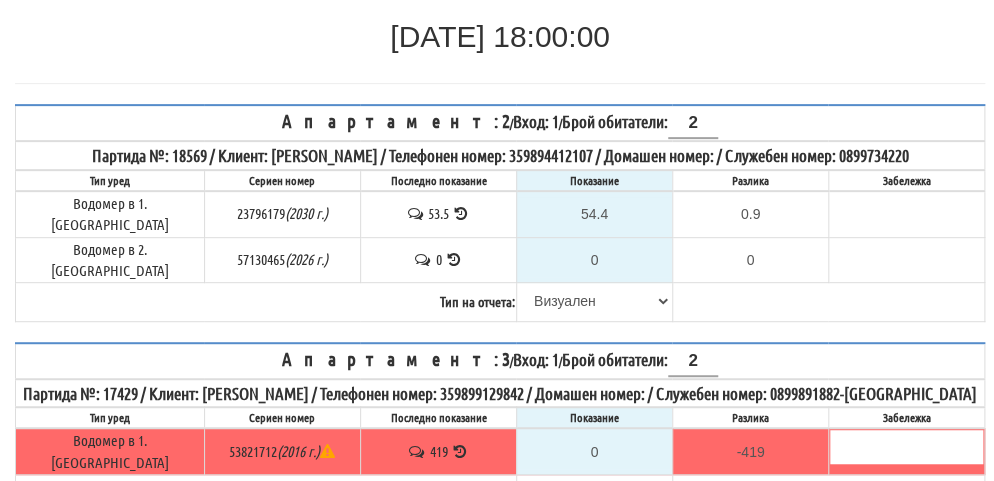 click on "Апартамент:
3
/
Вход:
1
/
Брой обитатели:
2" at bounding box center [500, 361] 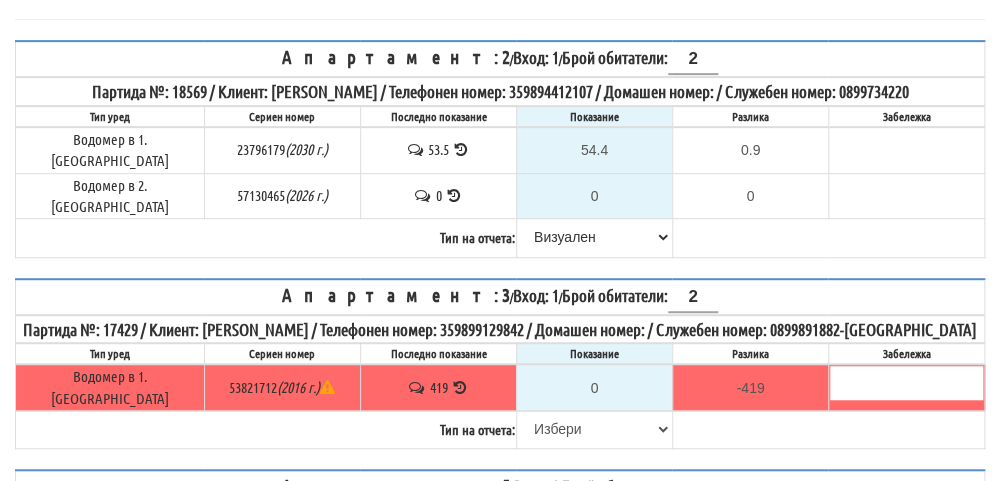 scroll, scrollTop: 300, scrollLeft: 0, axis: vertical 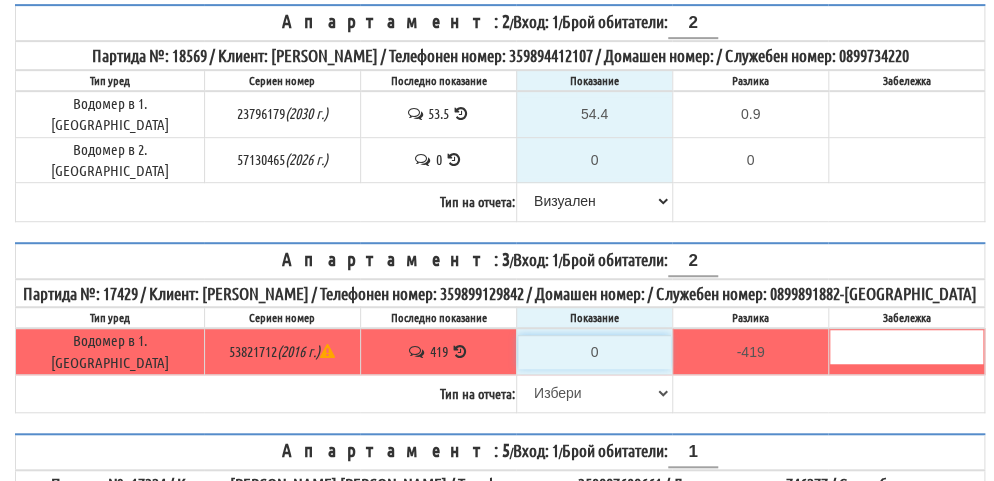 click on "0" at bounding box center [594, 352] 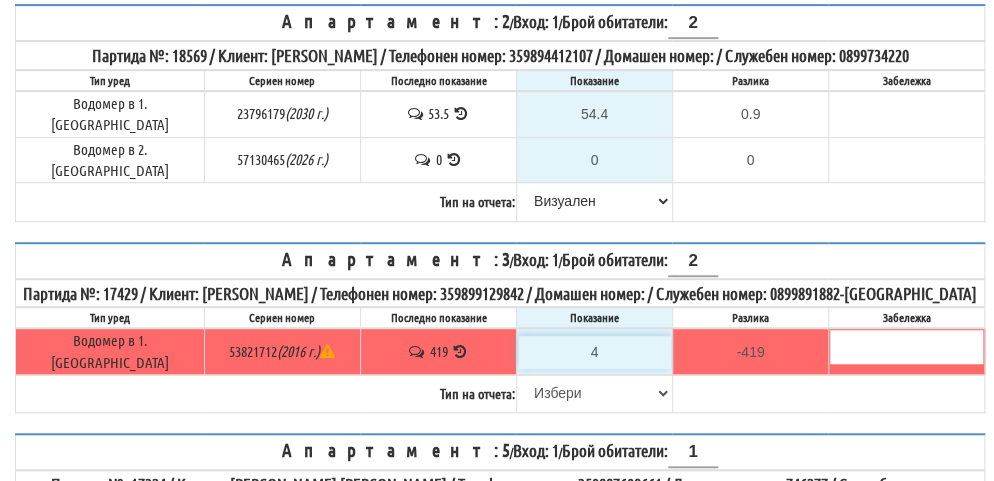 type on "-415.000" 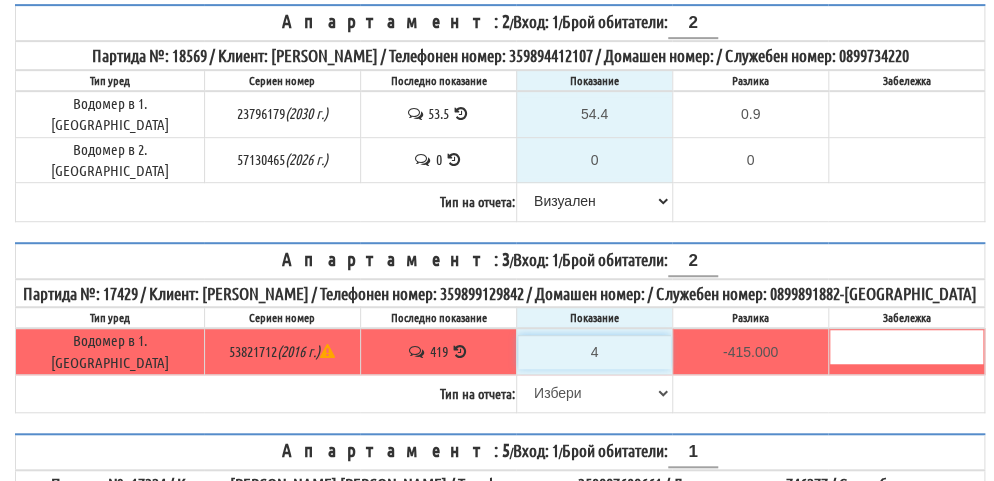 type on "42" 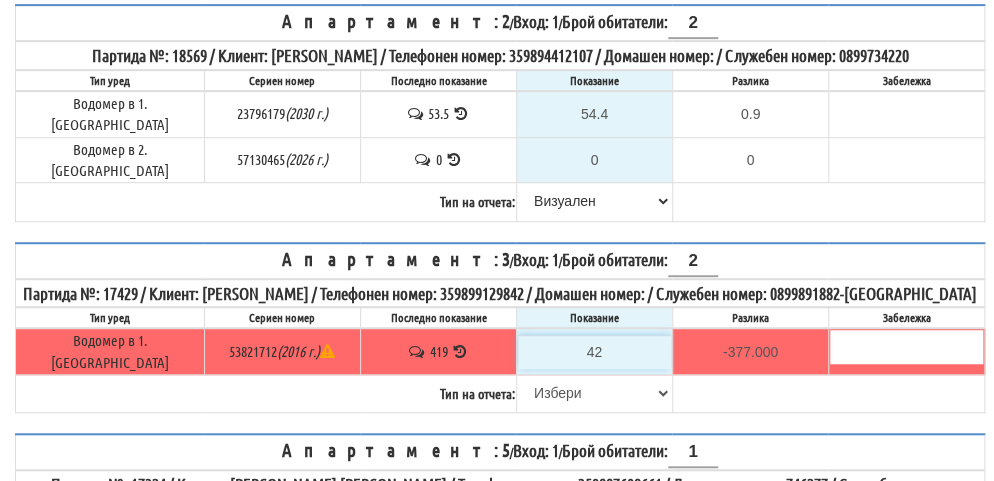 type on "422" 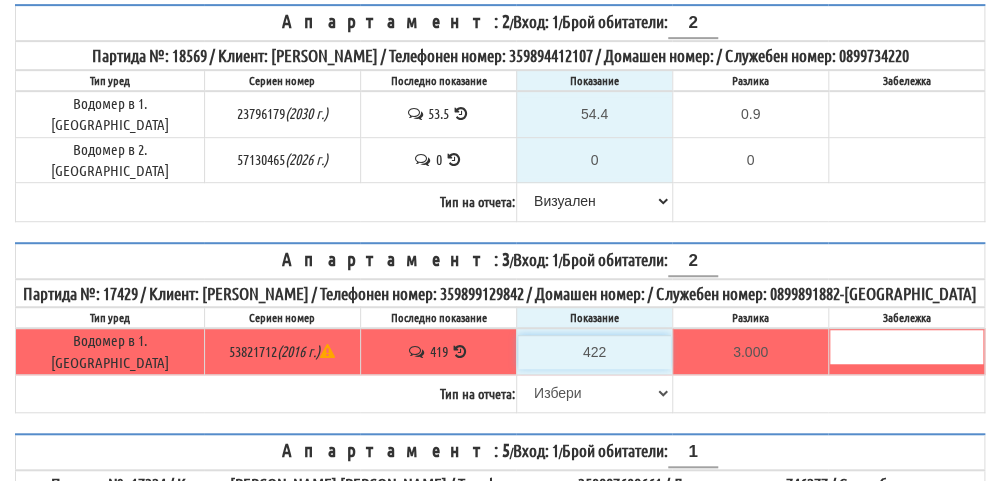 type on "422" 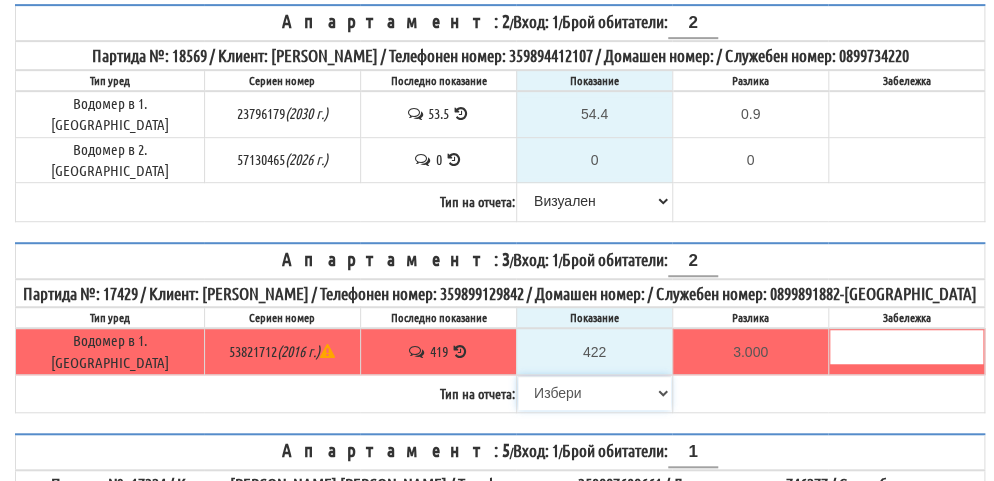 click on "[PERSON_NAME]
Телефон
Бележка
Неосигурен достъп
Самоотчет
Служебно
Дистанционен" at bounding box center [594, 393] 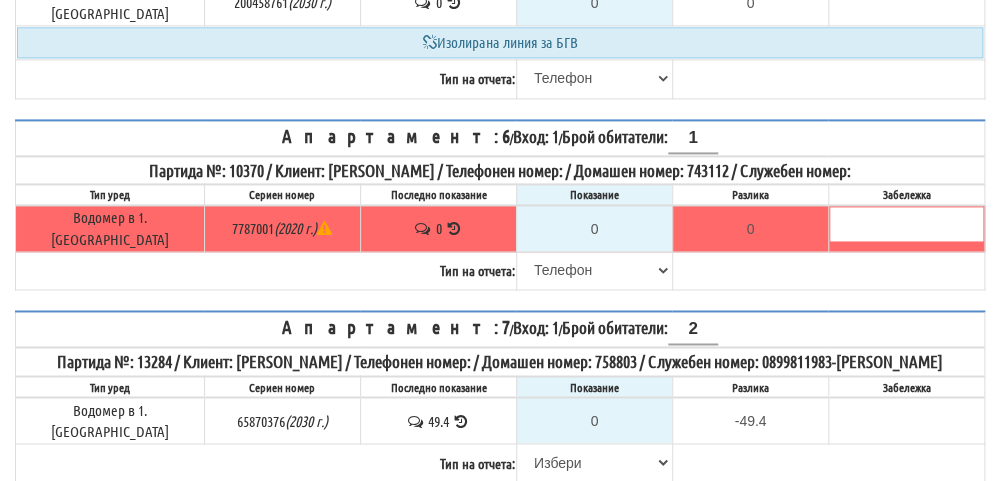 scroll, scrollTop: 900, scrollLeft: 0, axis: vertical 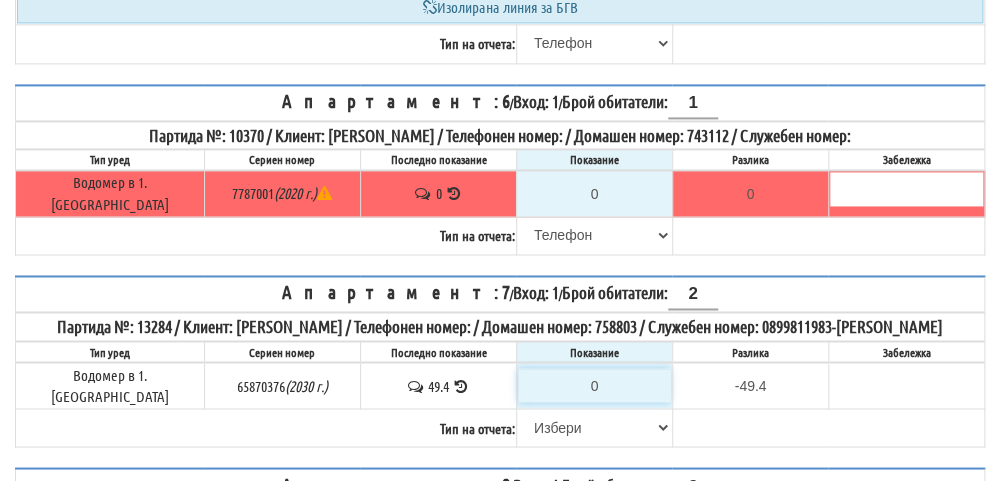 click on "0" at bounding box center [594, 385] 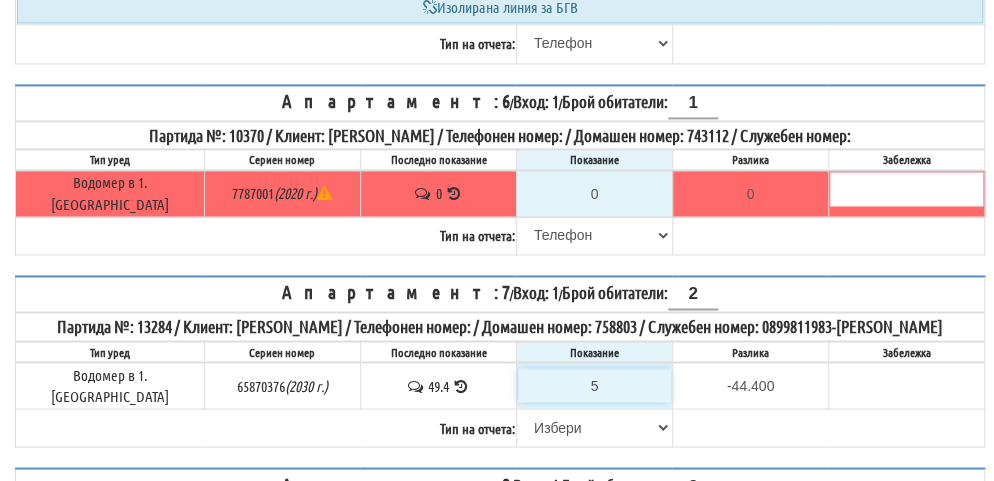 type on "50" 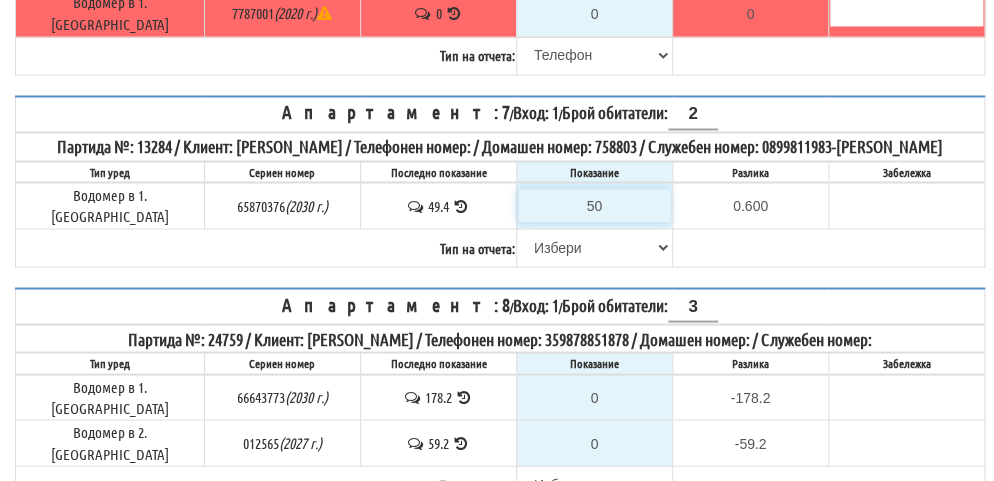 scroll, scrollTop: 1100, scrollLeft: 0, axis: vertical 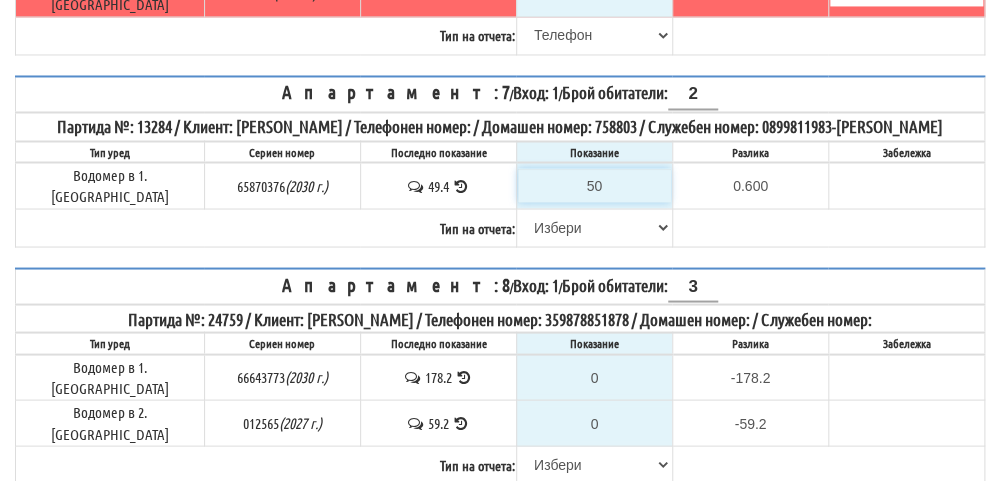 type on "50" 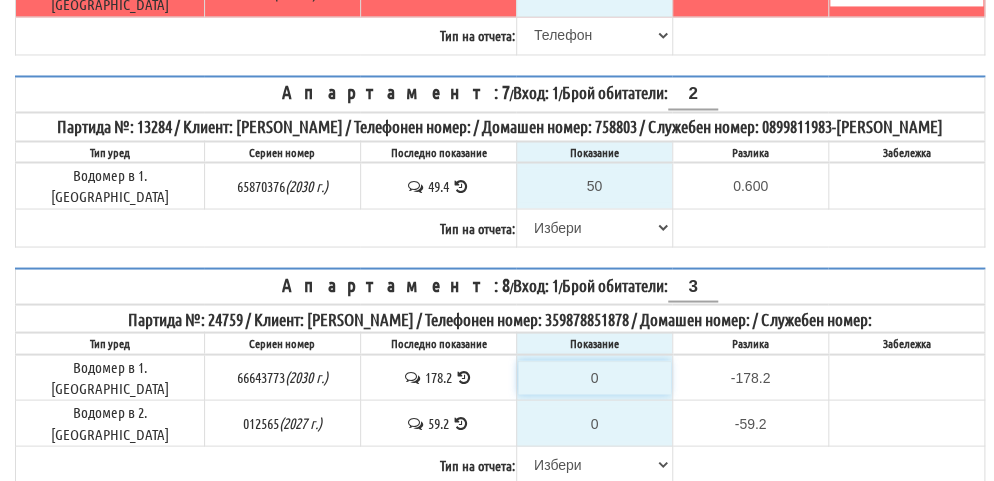 click on "0" at bounding box center [594, 377] 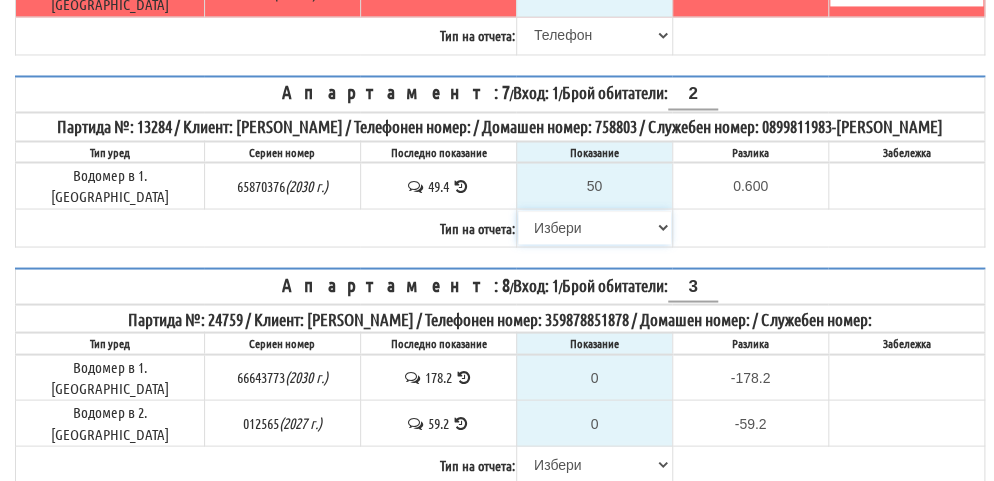 click on "[PERSON_NAME]
Телефон
Бележка
Неосигурен достъп
Самоотчет
Служебно
Дистанционен" at bounding box center [594, 227] 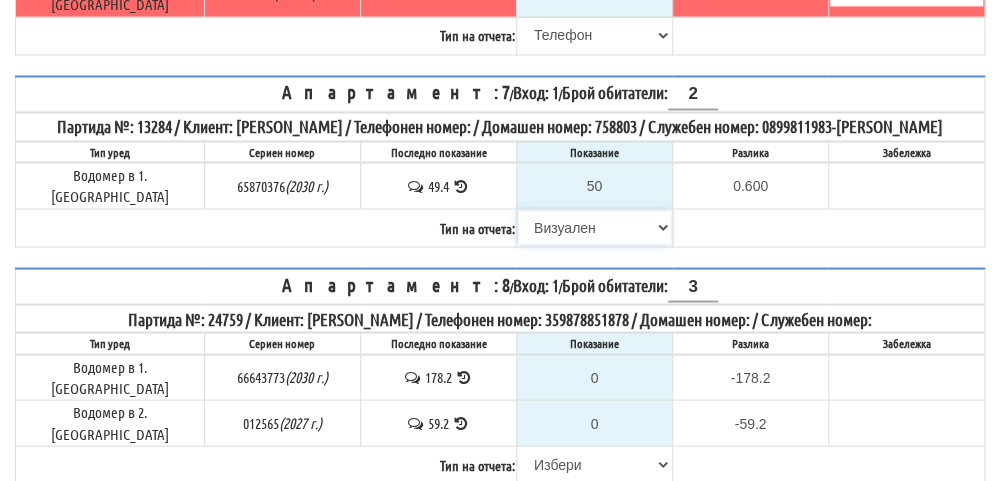 click on "[PERSON_NAME]
Телефон
Бележка
Неосигурен достъп
Самоотчет
Служебно
Дистанционен" at bounding box center (594, 227) 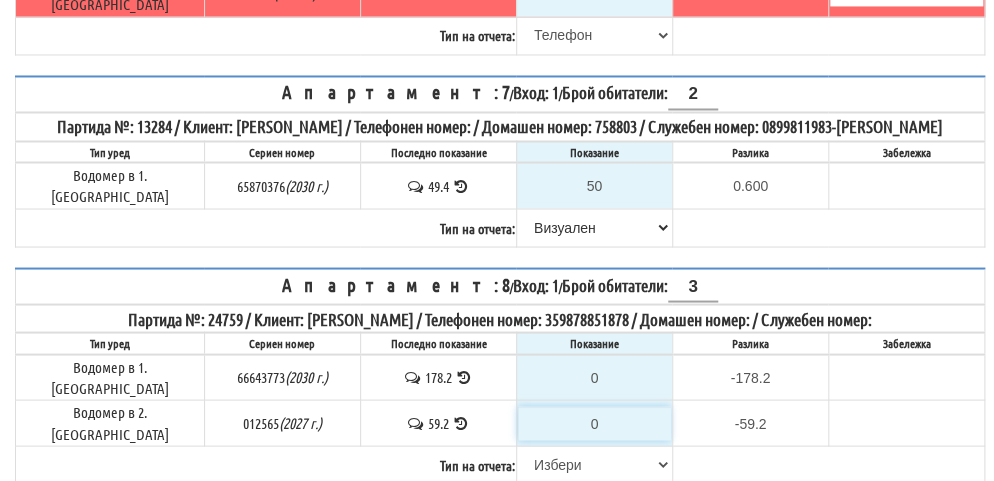 click on "0" at bounding box center [594, 423] 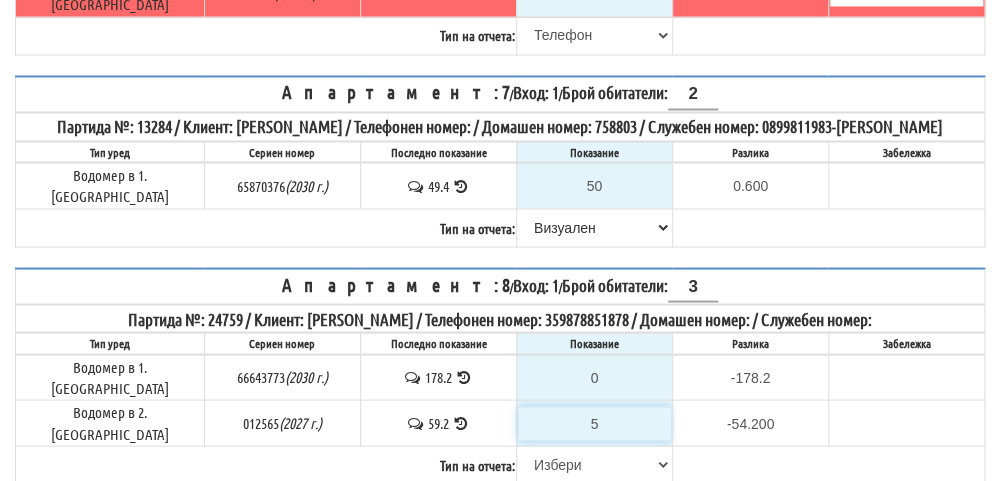 type on "59" 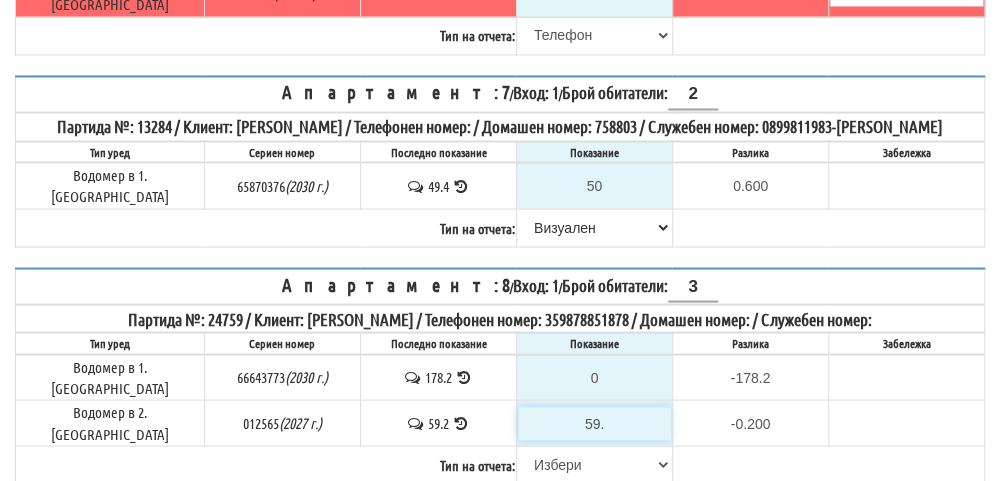 type on "59.3" 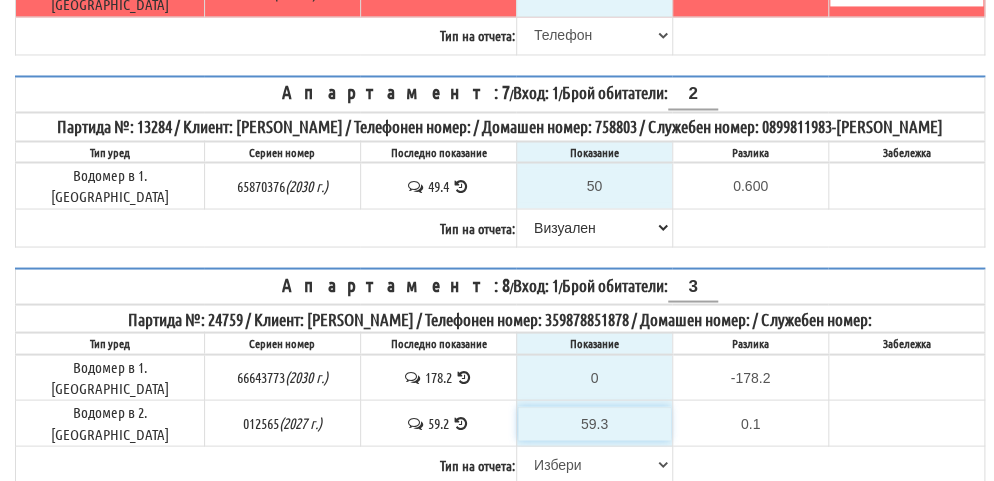 type on "59.3" 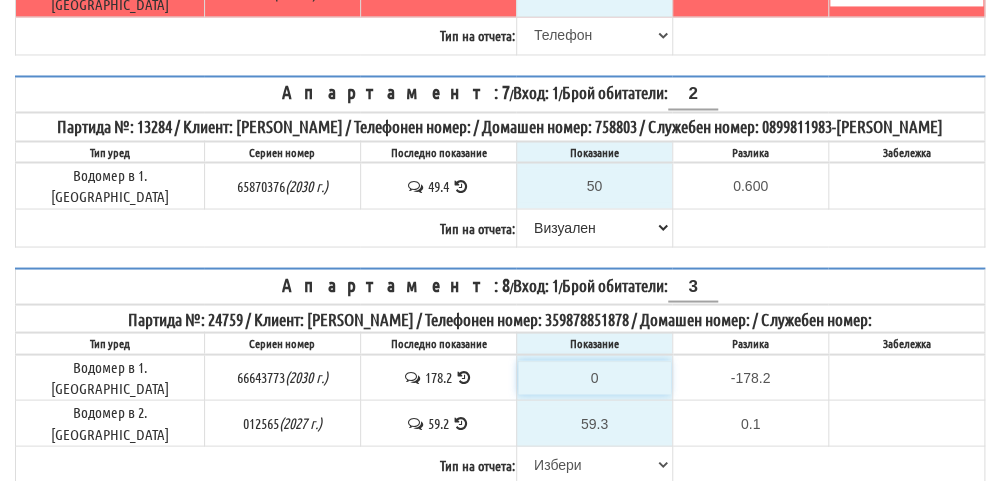click on "0" at bounding box center (594, 377) 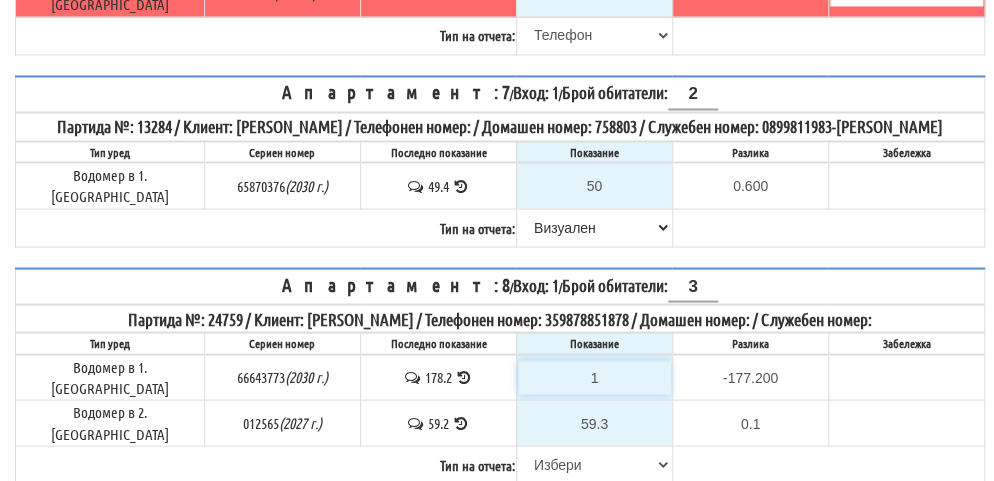 type on "18" 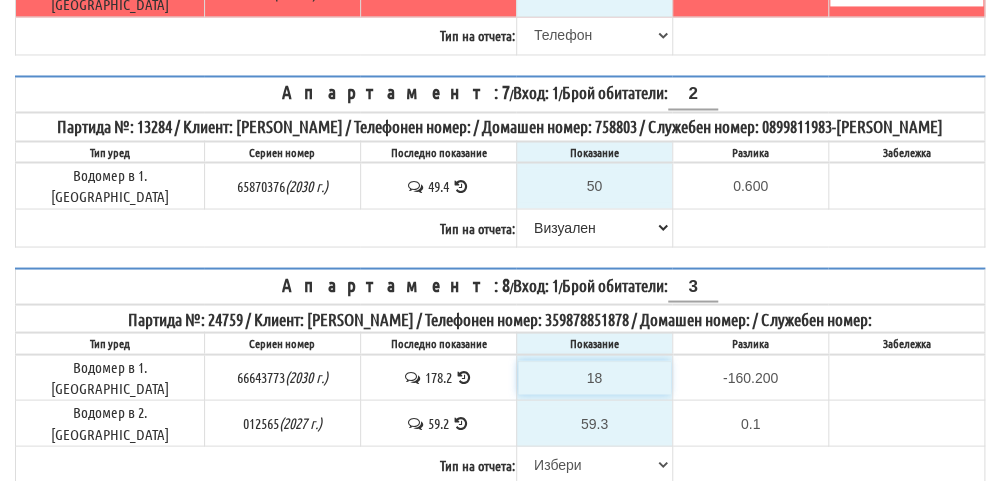 type on "181" 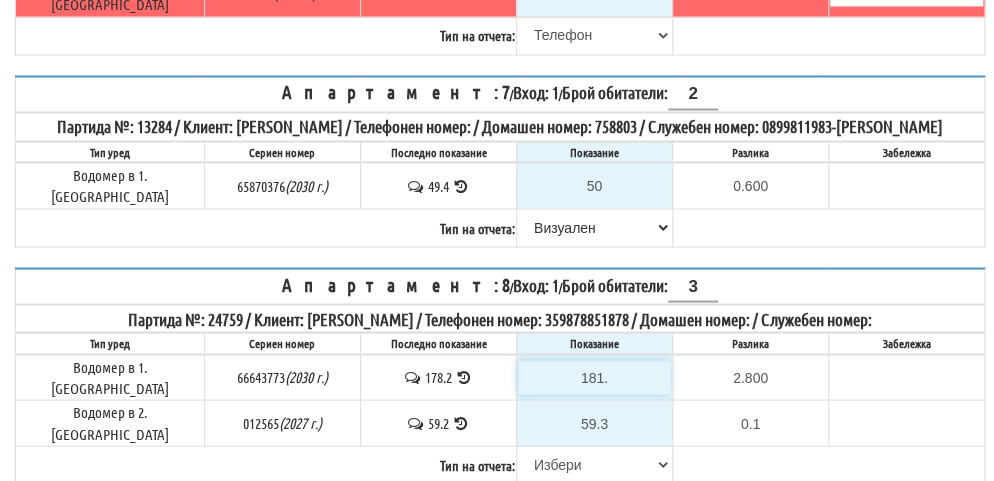 type on "181.5" 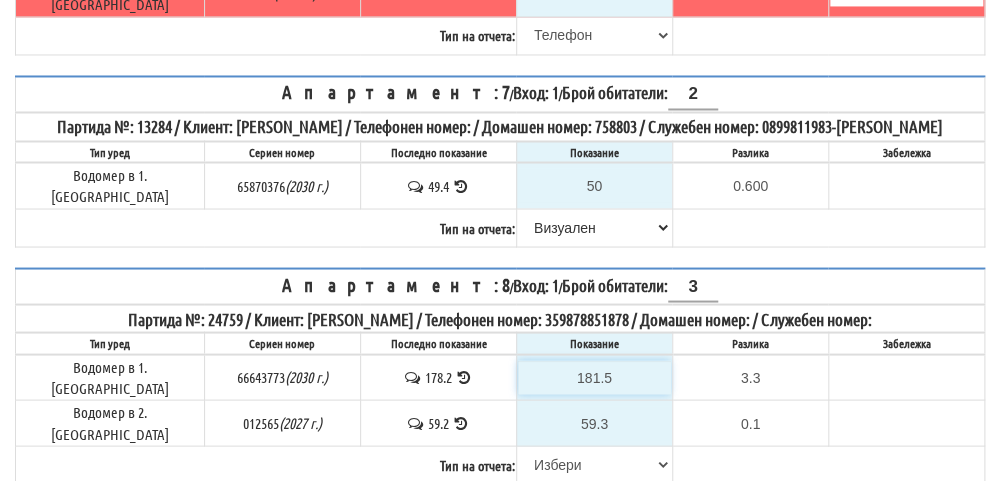 type on "181.5" 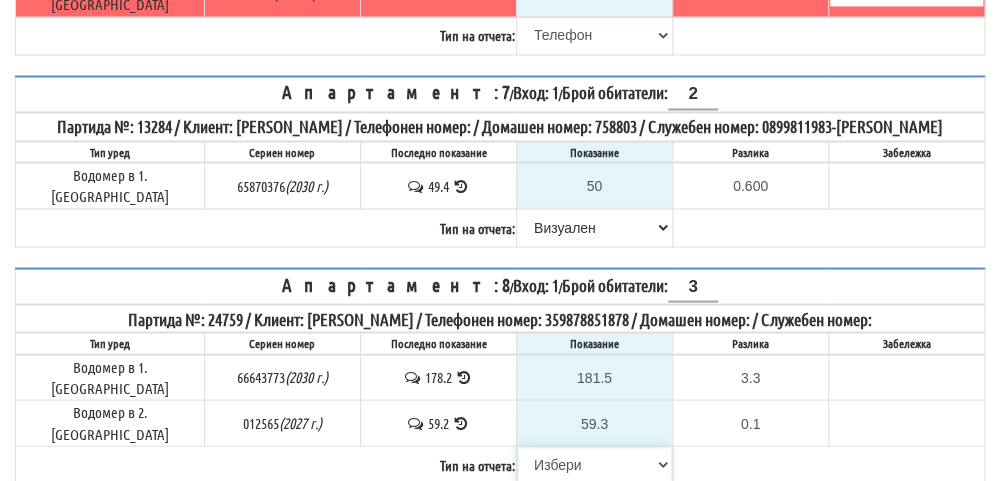click on "[PERSON_NAME]
Телефон
Бележка
Неосигурен достъп
Самоотчет
Служебно
Дистанционен" at bounding box center (594, 464) 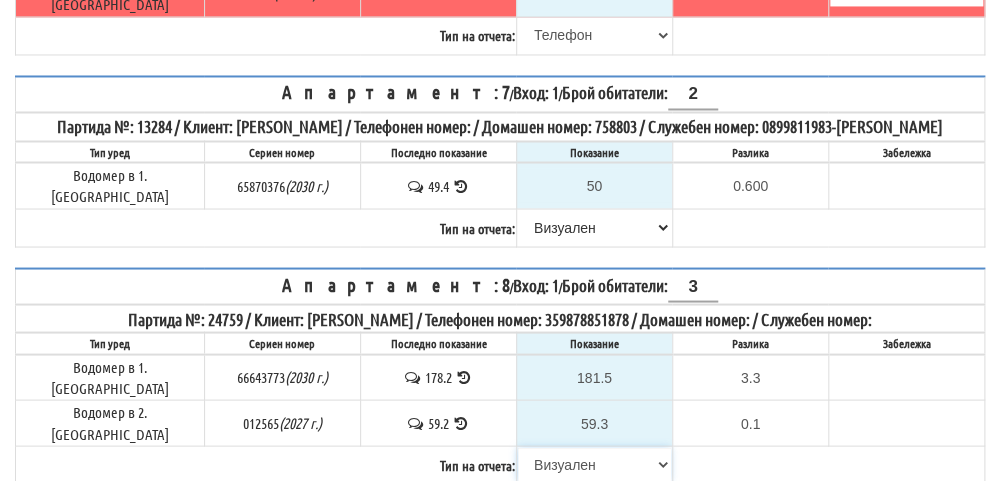 click on "[PERSON_NAME]
Телефон
Бележка
Неосигурен достъп
Самоотчет
Служебно
Дистанционен" at bounding box center (594, 464) 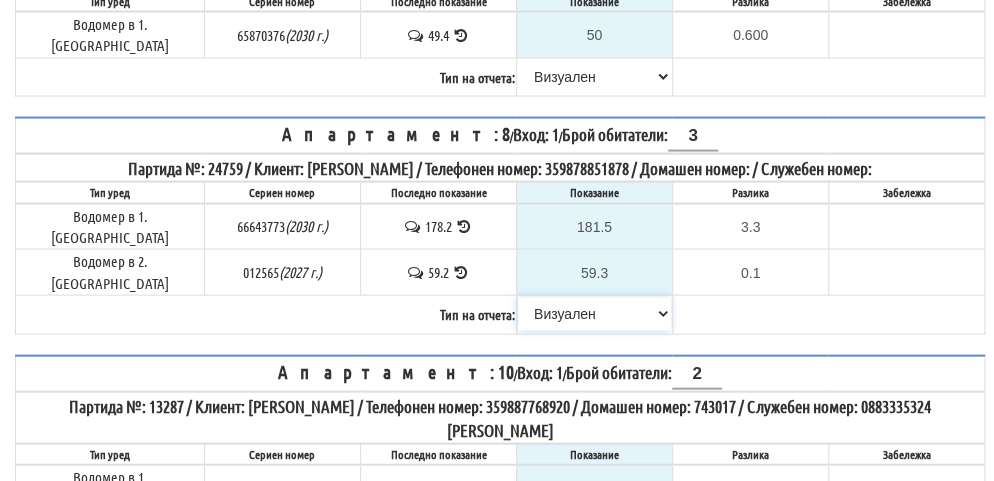 scroll, scrollTop: 1300, scrollLeft: 0, axis: vertical 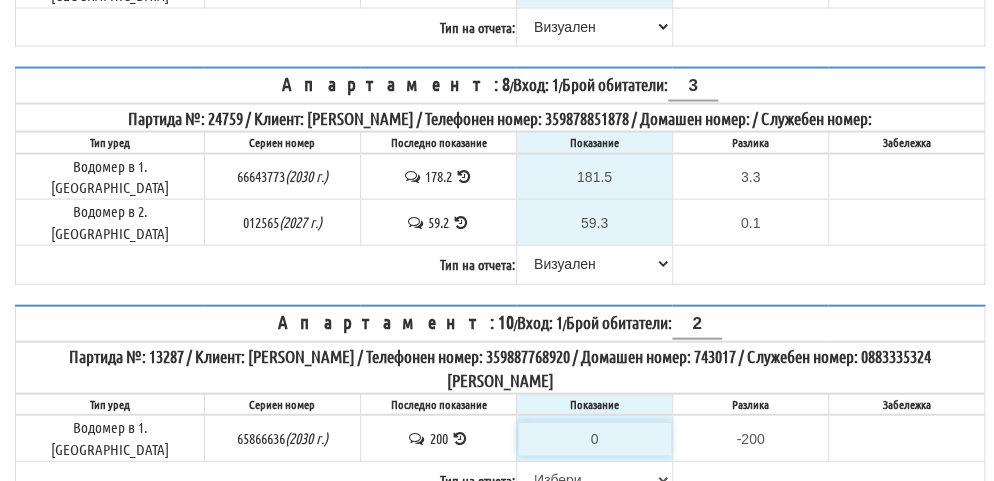 click on "0" at bounding box center (594, 439) 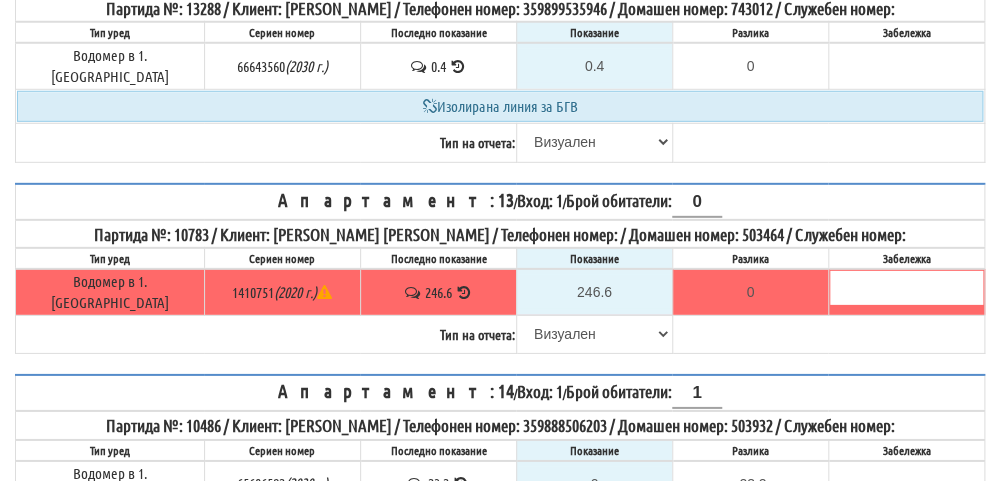 scroll, scrollTop: 1900, scrollLeft: 0, axis: vertical 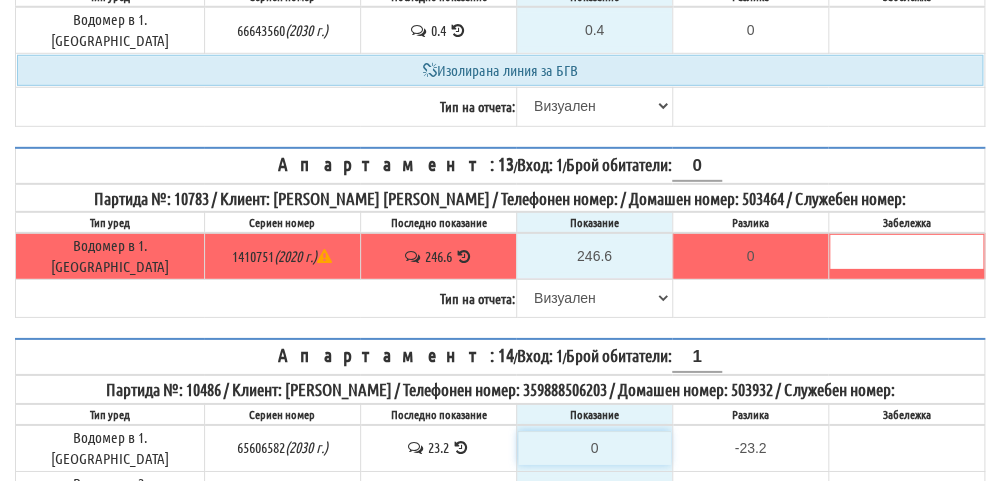 click on "0" at bounding box center (594, 448) 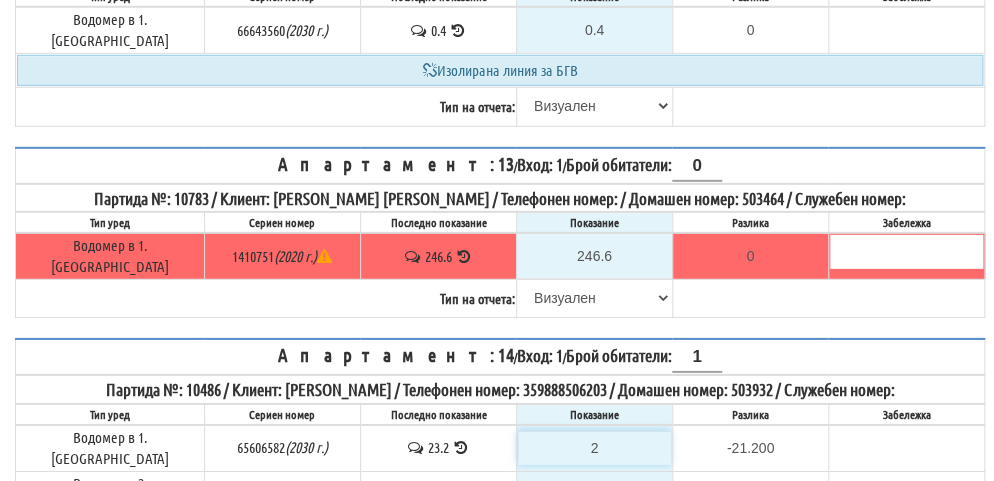 type on "23" 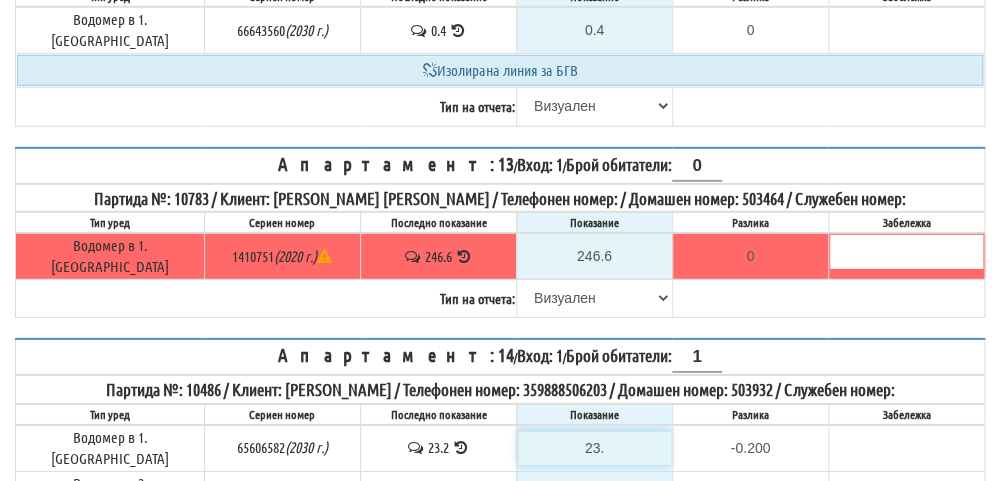 type on "23.4" 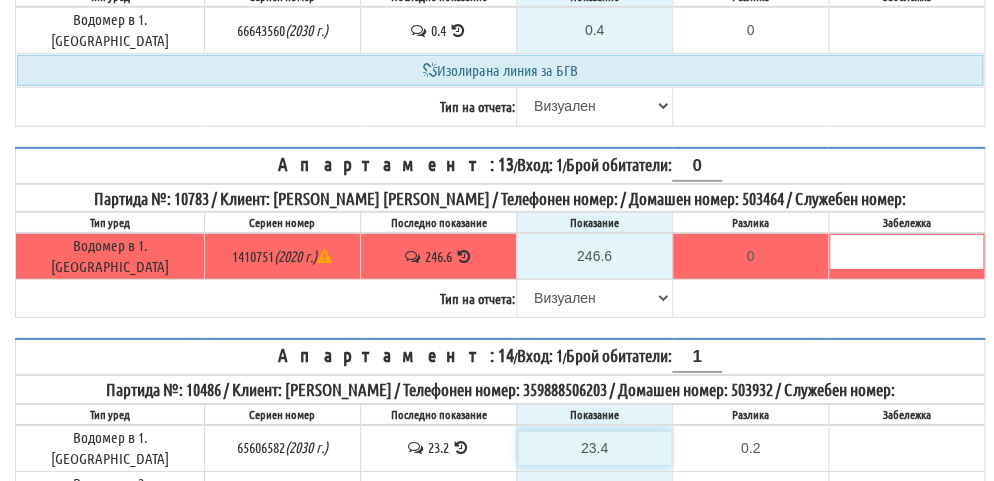 type on "23.4" 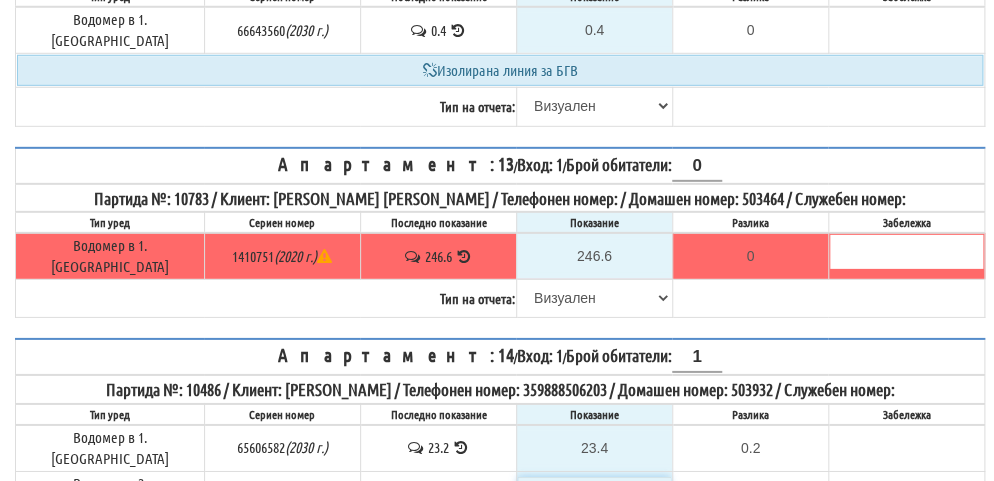 type on "-0.100" 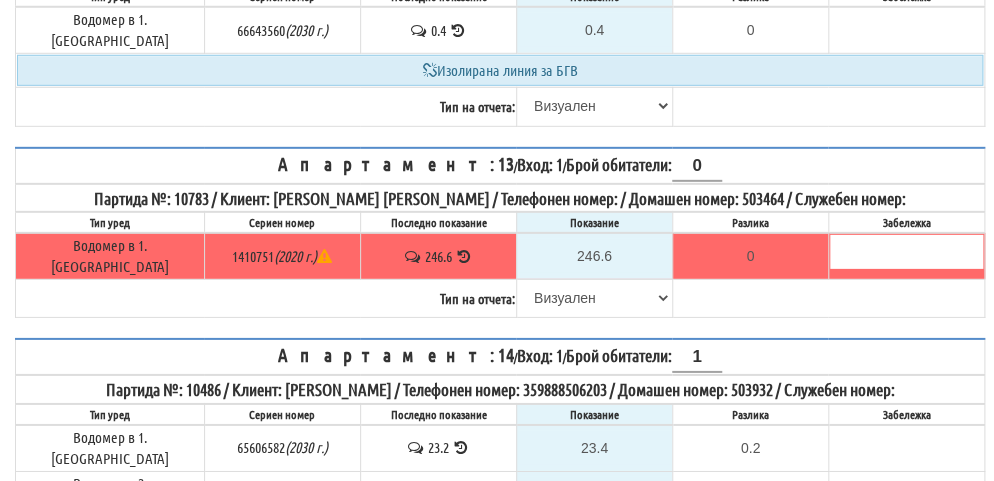 click on "[PERSON_NAME]
Телефон
Бележка
Неосигурен достъп
Самоотчет
Служебно
Дистанционен" at bounding box center [594, 535] 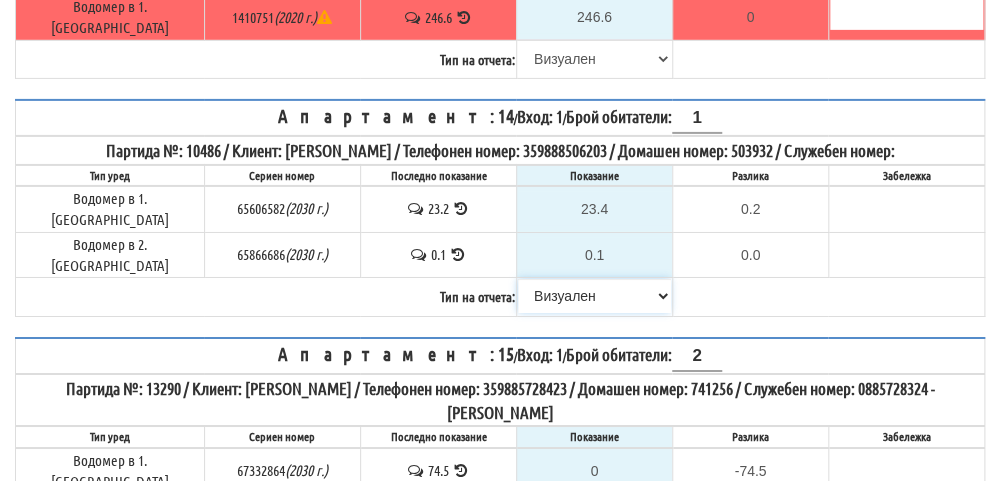 scroll, scrollTop: 2200, scrollLeft: 0, axis: vertical 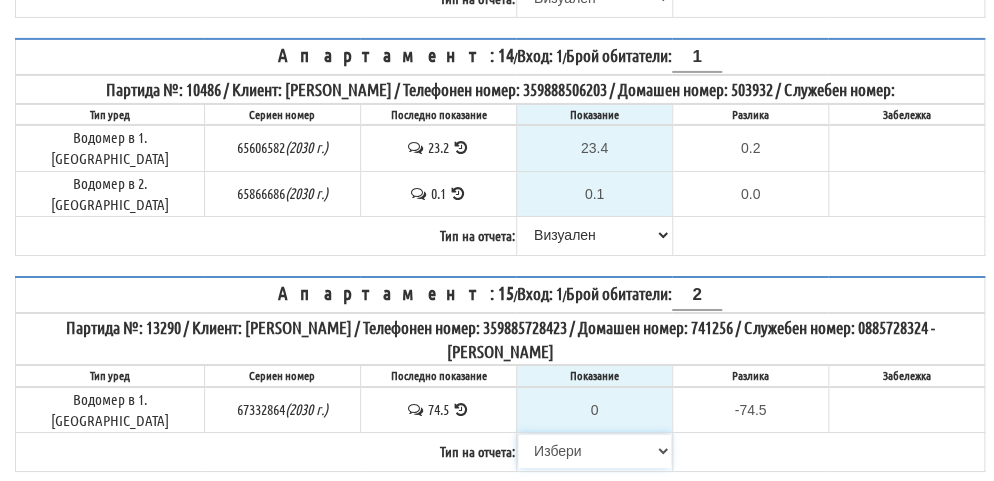 click on "[PERSON_NAME]
Телефон
Бележка
Неосигурен достъп
Самоотчет
Служебно
Дистанционен" at bounding box center (594, 451) 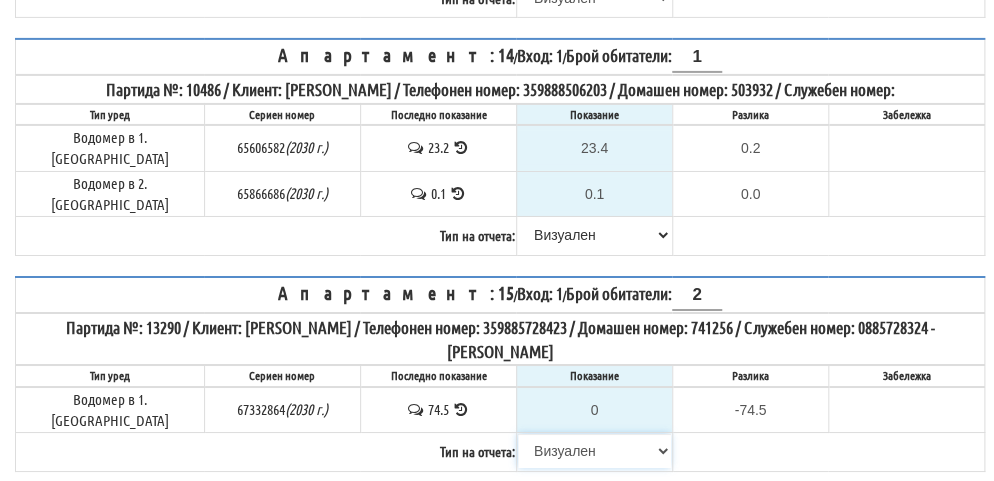 click on "[PERSON_NAME]
Телефон
Бележка
Неосигурен достъп
Самоотчет
Служебно
Дистанционен" at bounding box center (594, 451) 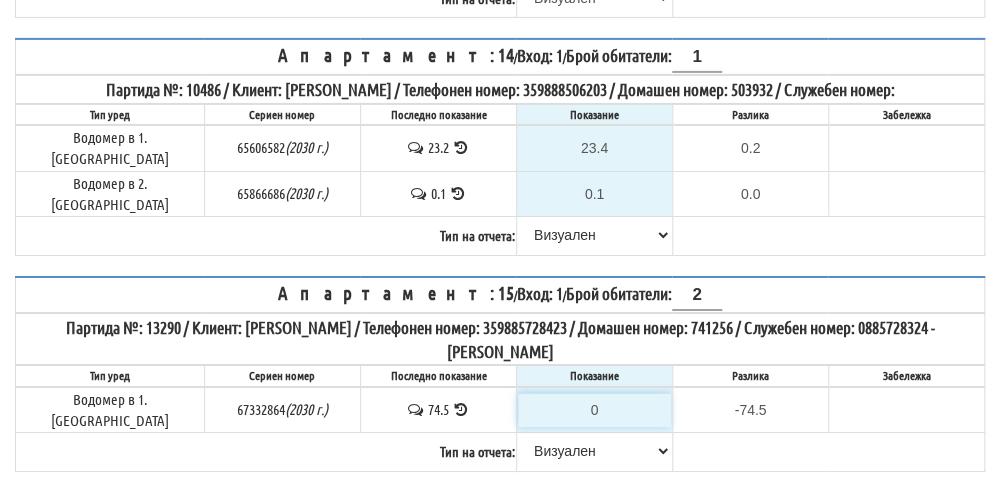 click on "0" at bounding box center [594, 410] 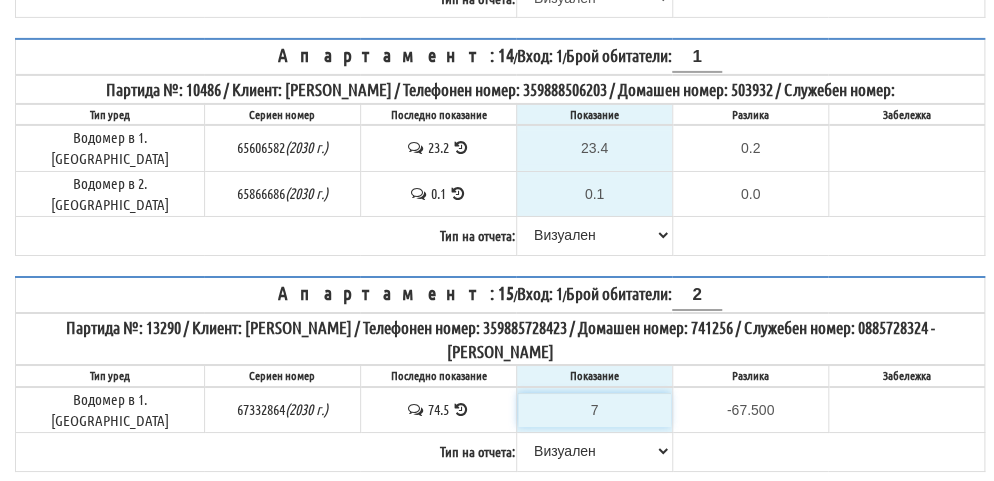 type on "75" 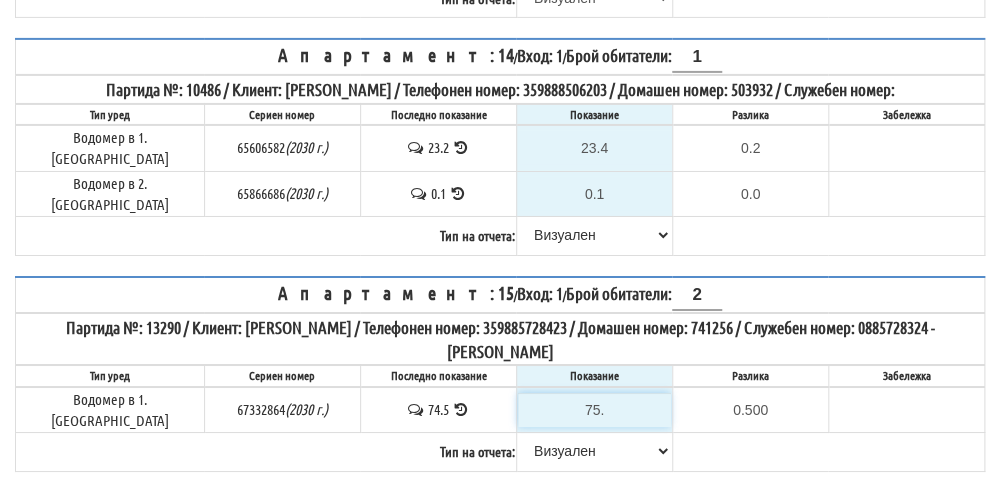 type on "75.2" 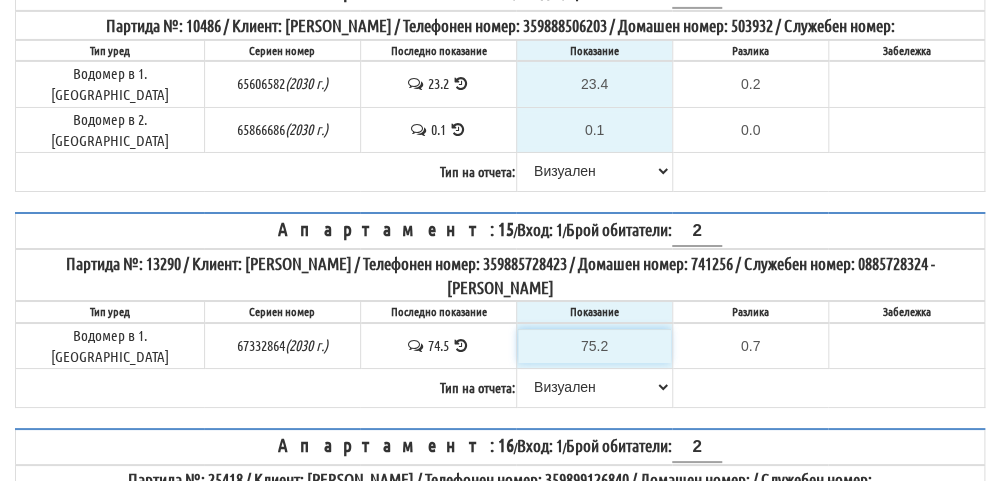 scroll, scrollTop: 2300, scrollLeft: 0, axis: vertical 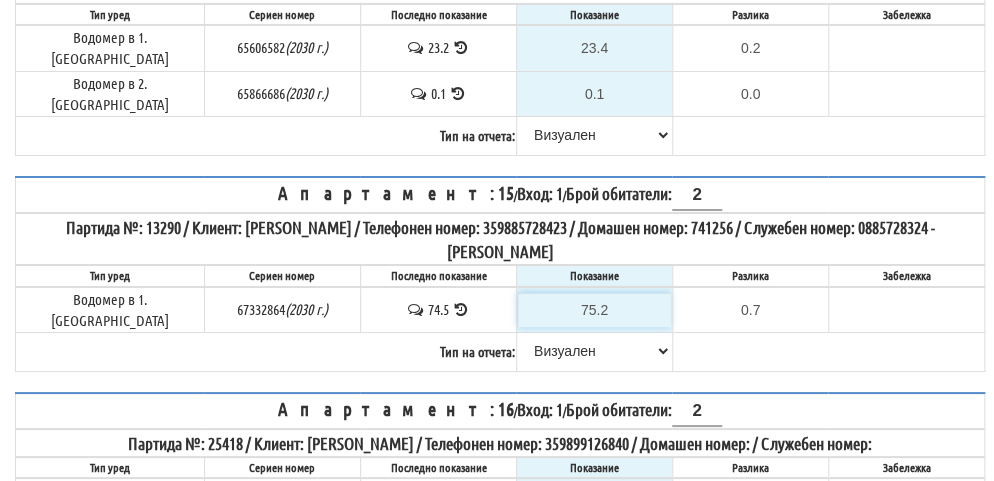 type on "75.2" 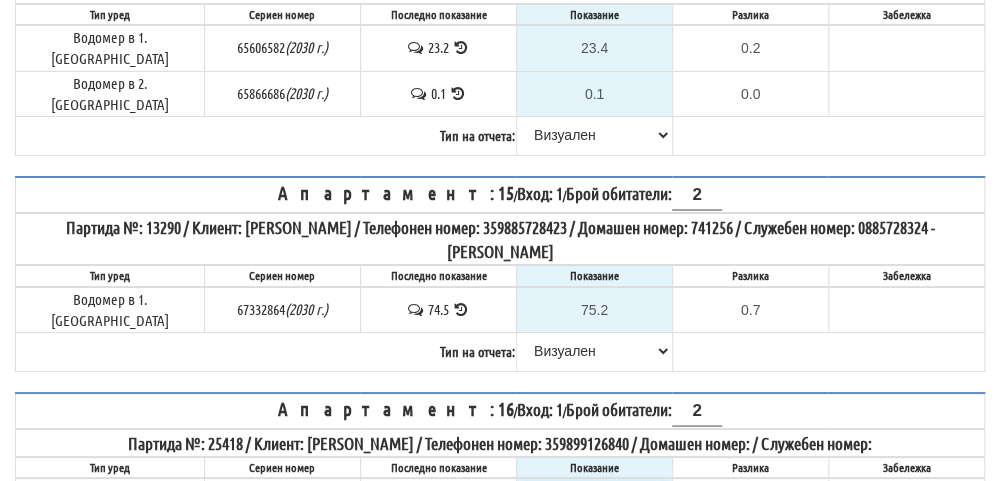click on "0" at bounding box center [594, 502] 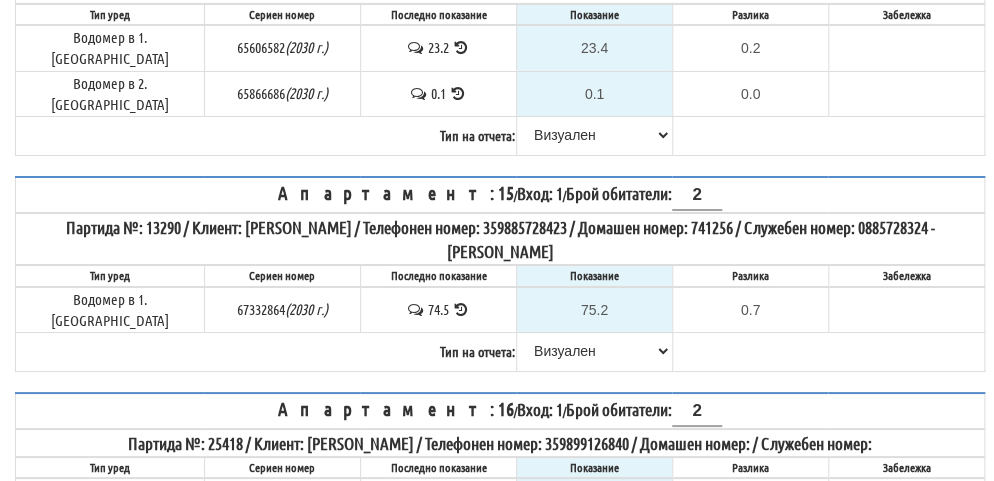 drag, startPoint x: 550, startPoint y: 414, endPoint x: 552, endPoint y: 426, distance: 12.165525 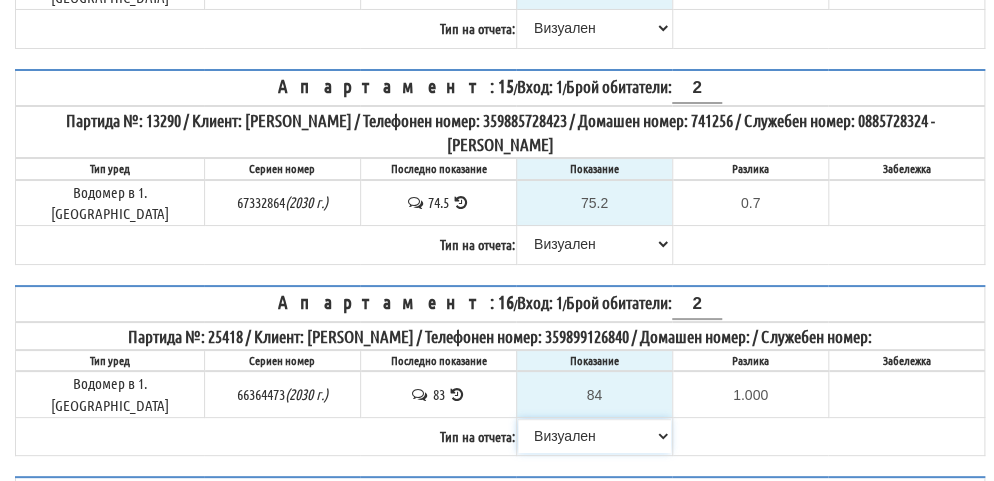 scroll, scrollTop: 2500, scrollLeft: 0, axis: vertical 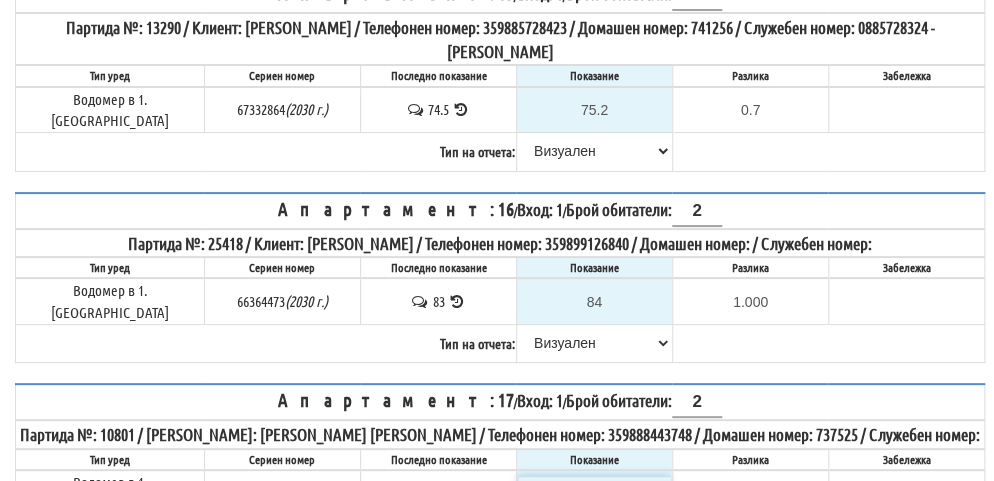 click on "0" at bounding box center (594, 493) 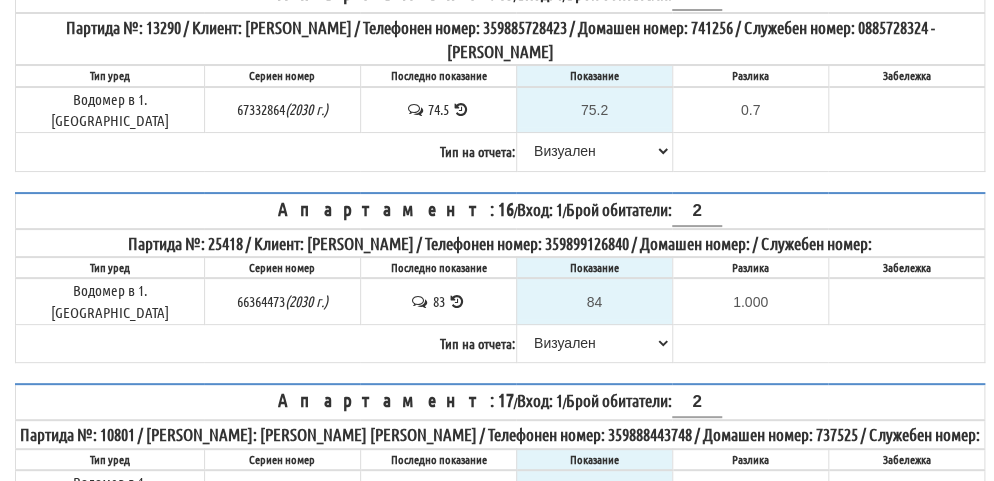 click on "[PERSON_NAME]
Телефон
Бележка
Неосигурен достъп
Самоотчет
Служебно
Дистанционен" at bounding box center (594, 569) 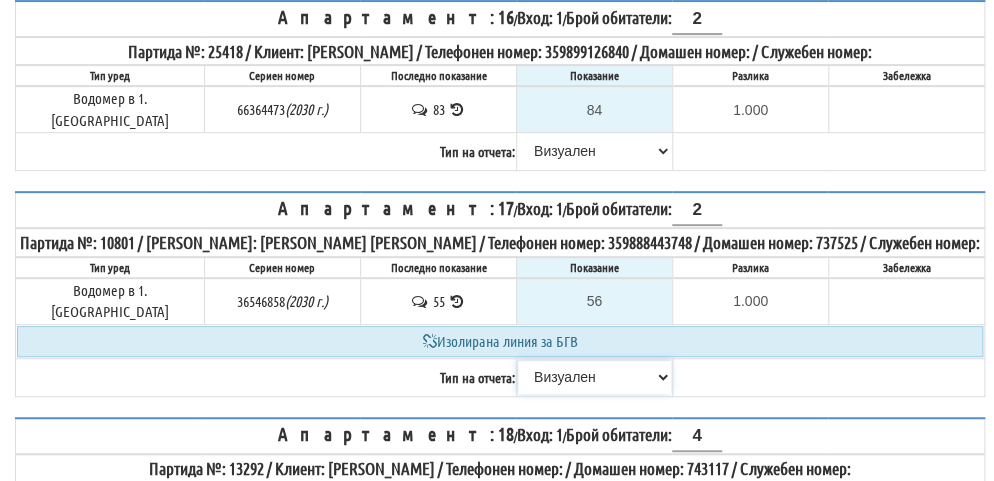 scroll, scrollTop: 2700, scrollLeft: 0, axis: vertical 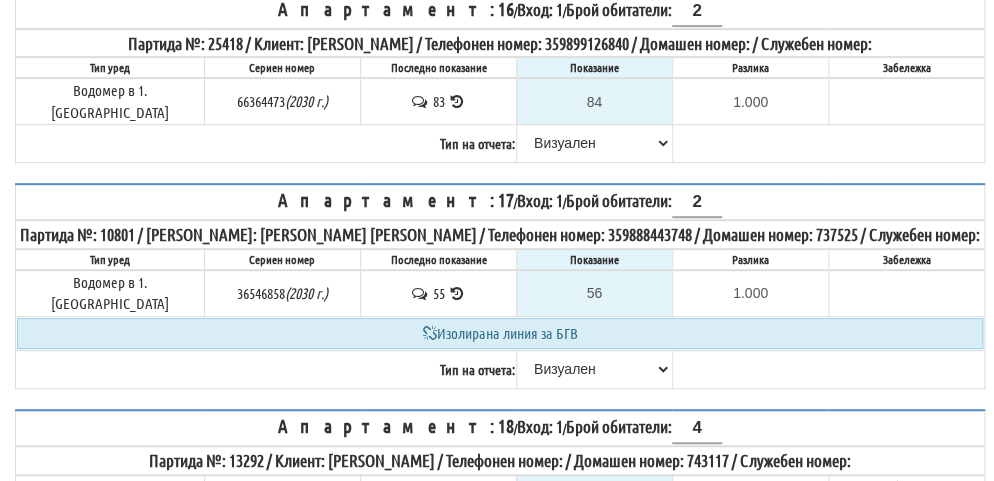 click on "0" at bounding box center (594, 519) 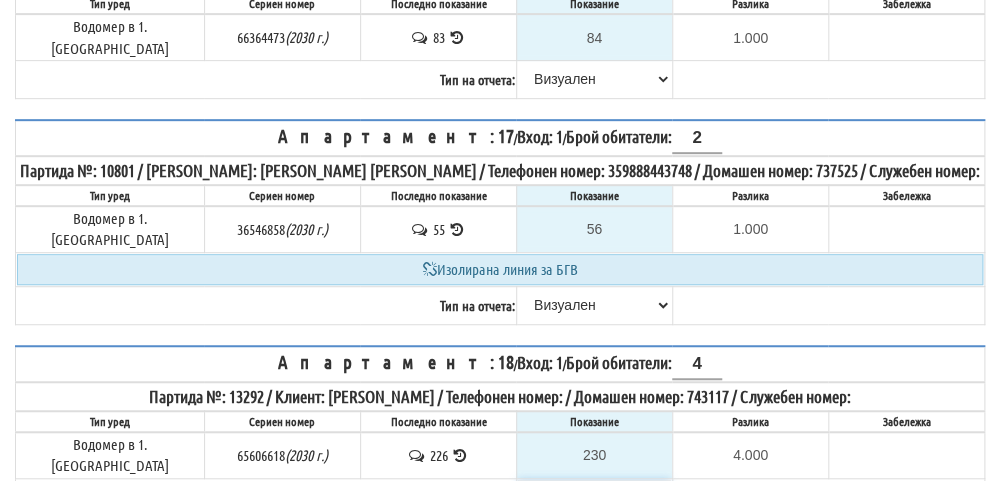 scroll, scrollTop: 3000, scrollLeft: 0, axis: vertical 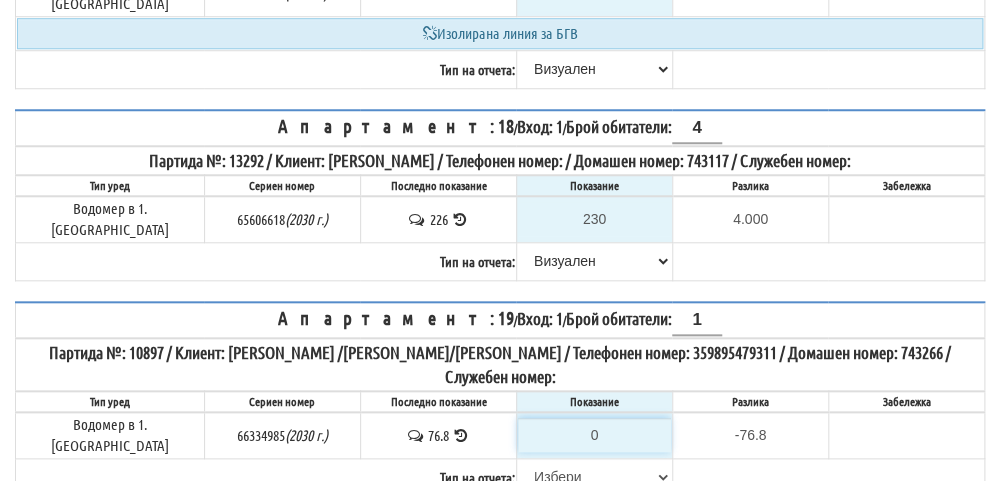 click on "0" at bounding box center [594, 435] 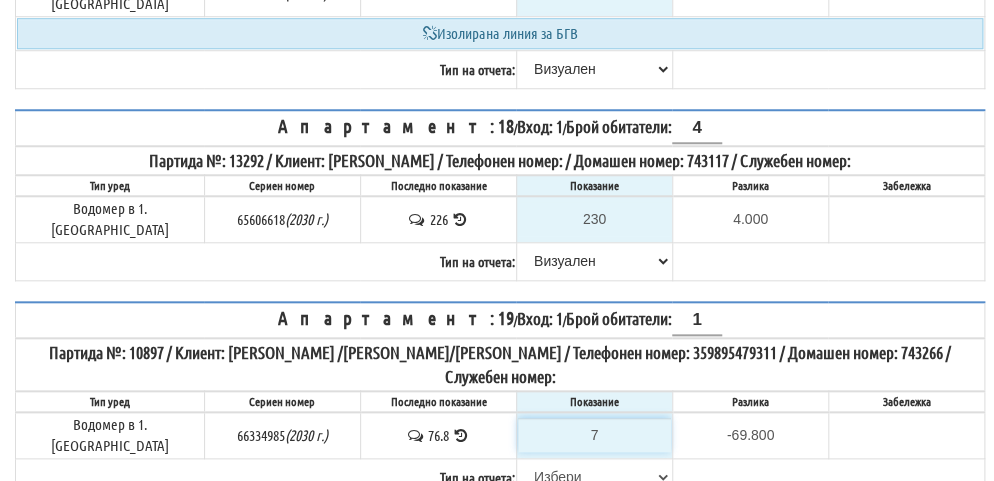 type on "78" 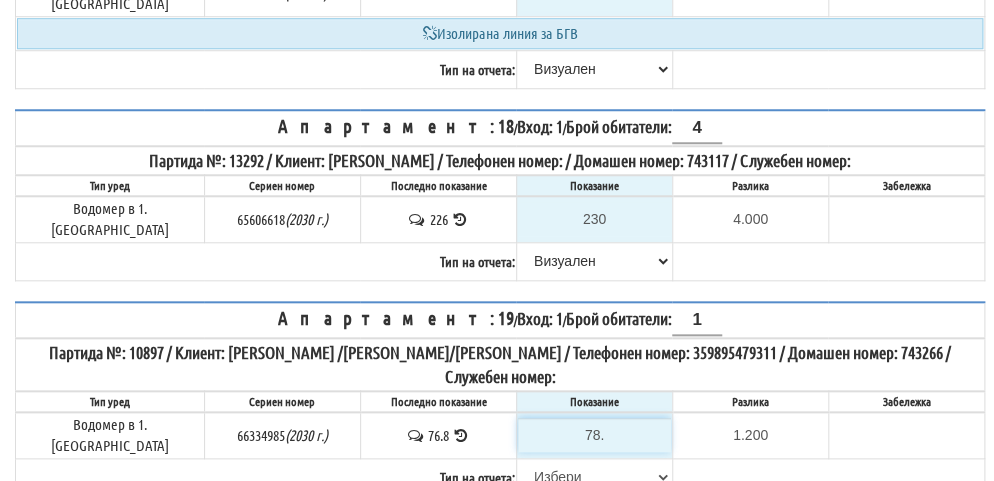 type on "78.2" 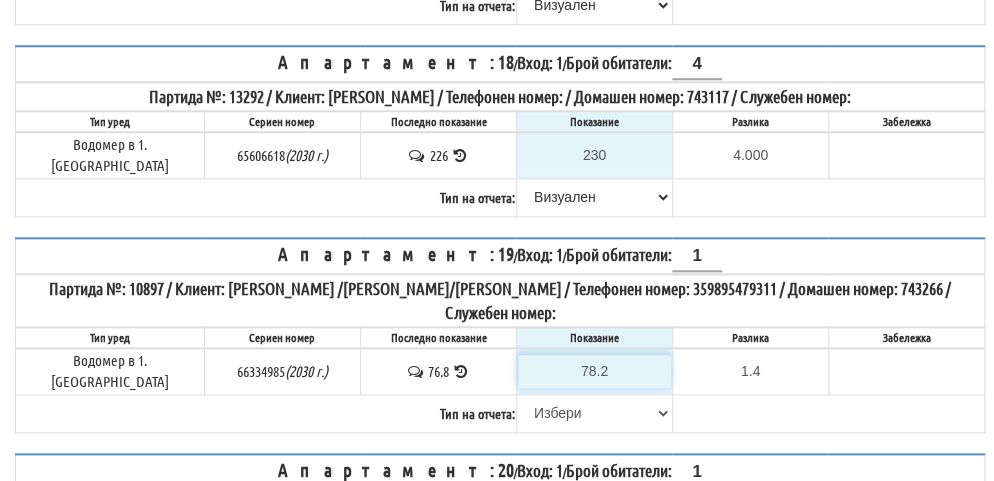 scroll, scrollTop: 3100, scrollLeft: 0, axis: vertical 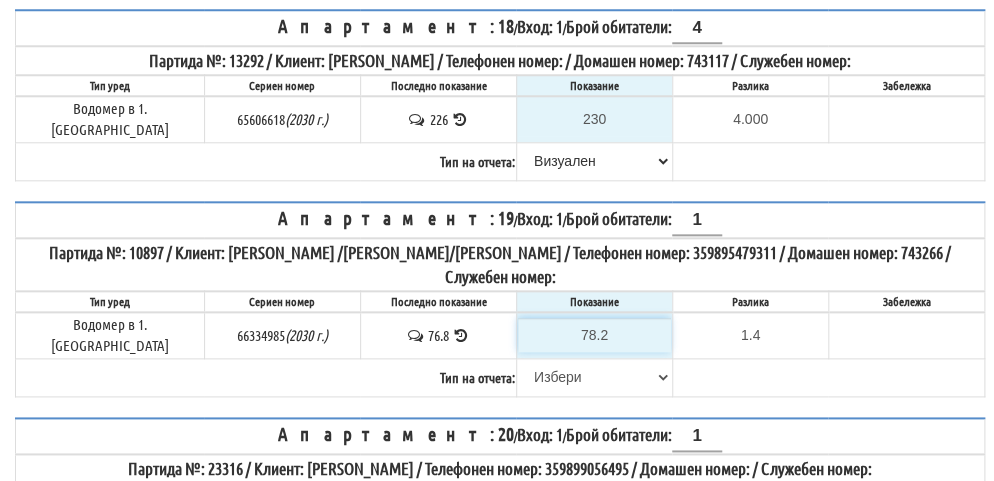 type on "78.2" 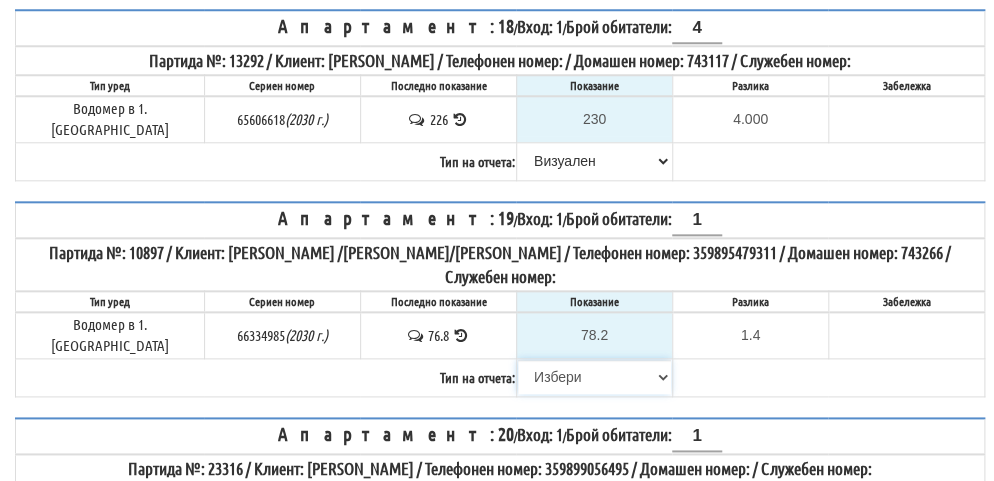 click on "[PERSON_NAME]
Телефон
Бележка
Неосигурен достъп
Самоотчет
Служебно
Дистанционен" at bounding box center (594, 377) 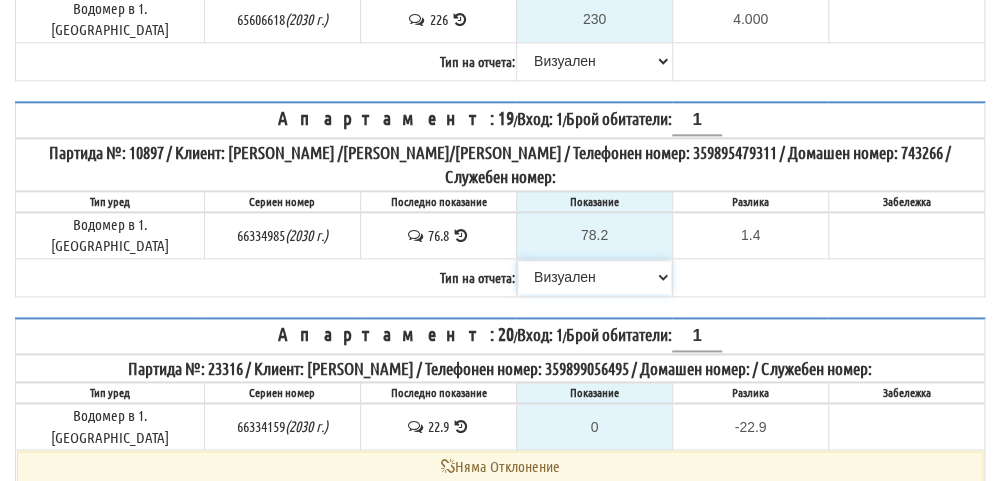 scroll, scrollTop: 3300, scrollLeft: 0, axis: vertical 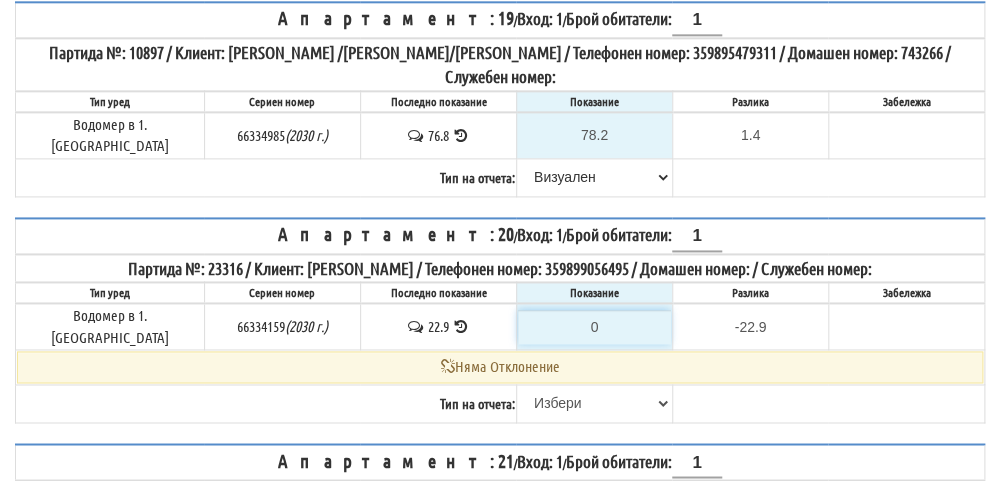 click on "0" at bounding box center (594, 327) 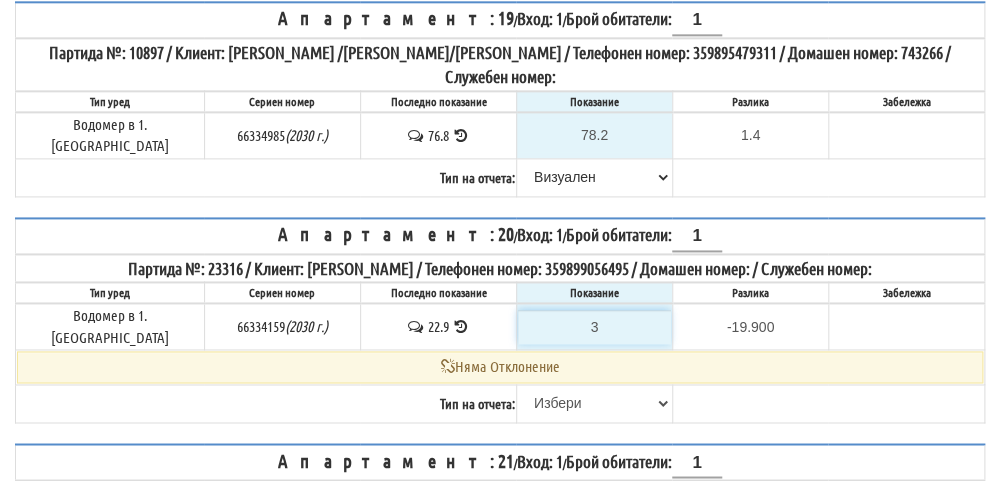 type on "30" 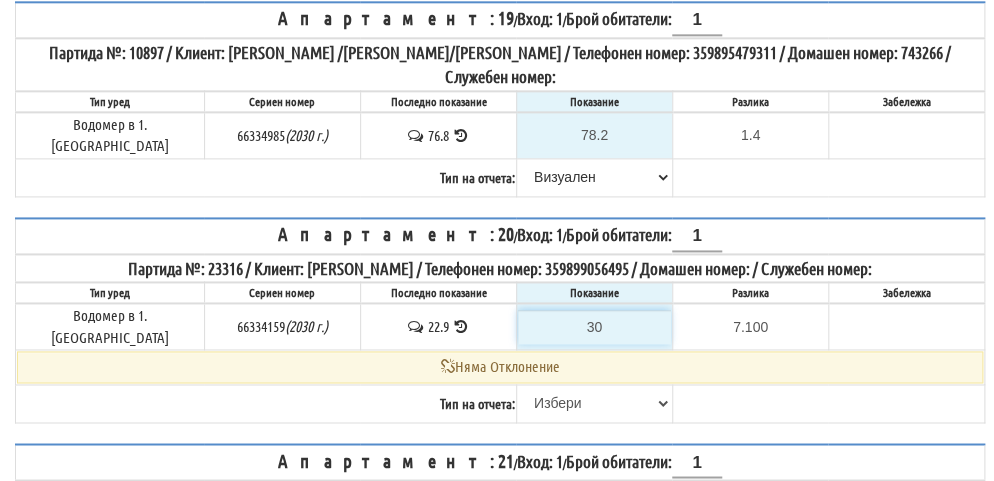 type on "0" 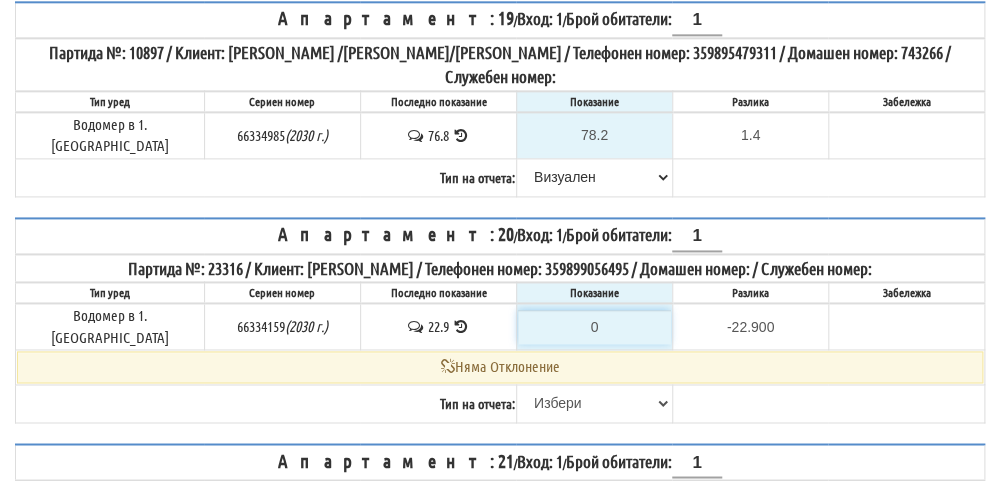 type on "20" 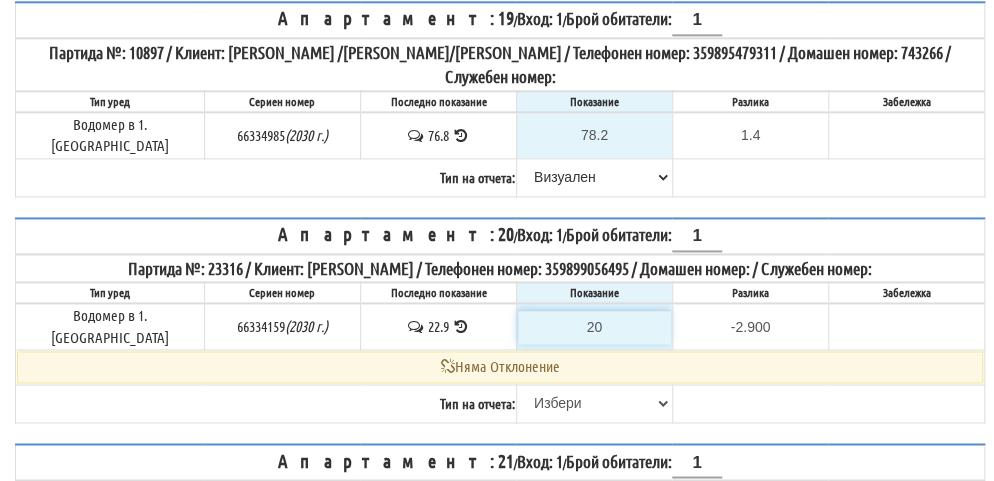 type on "230" 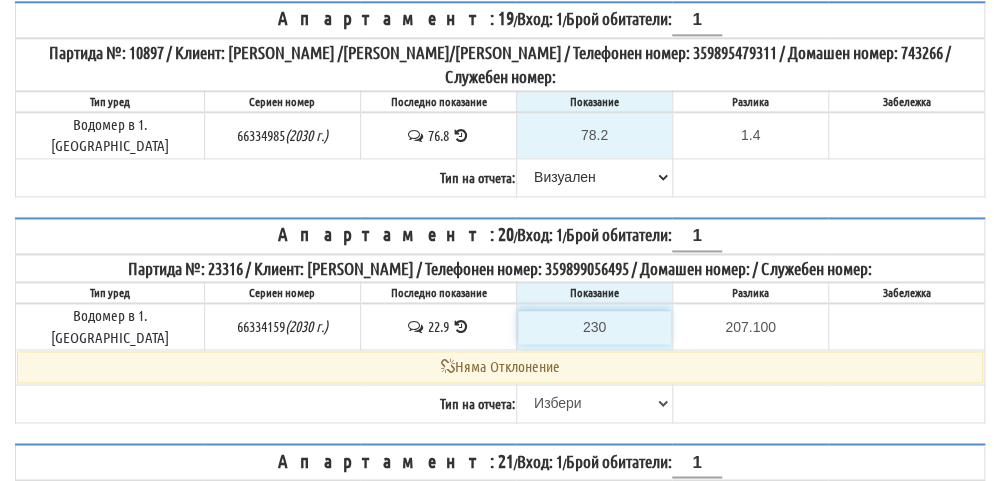 type on "23" 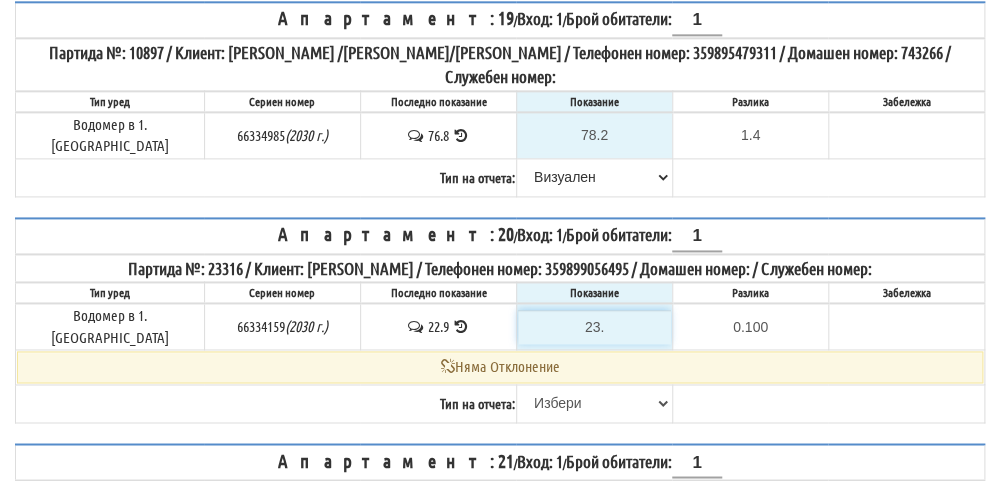 type on "23.5" 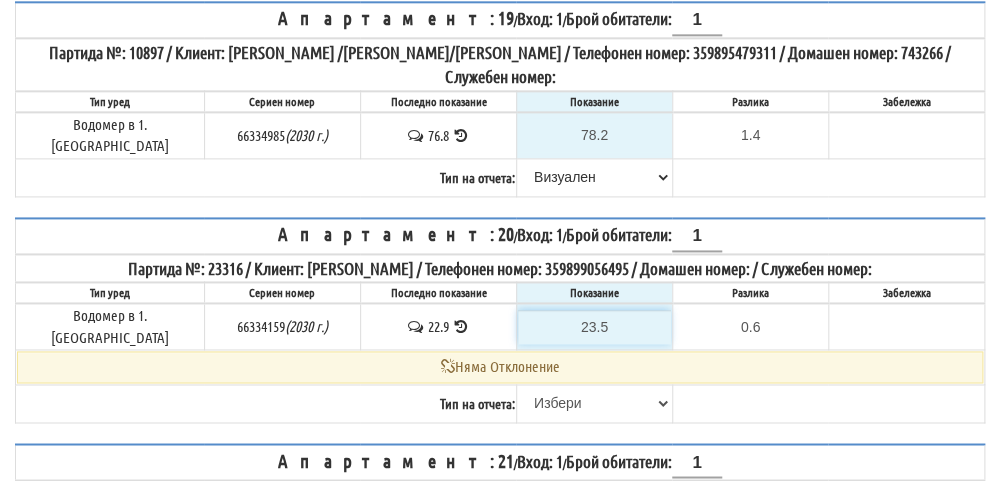 type on "23.5" 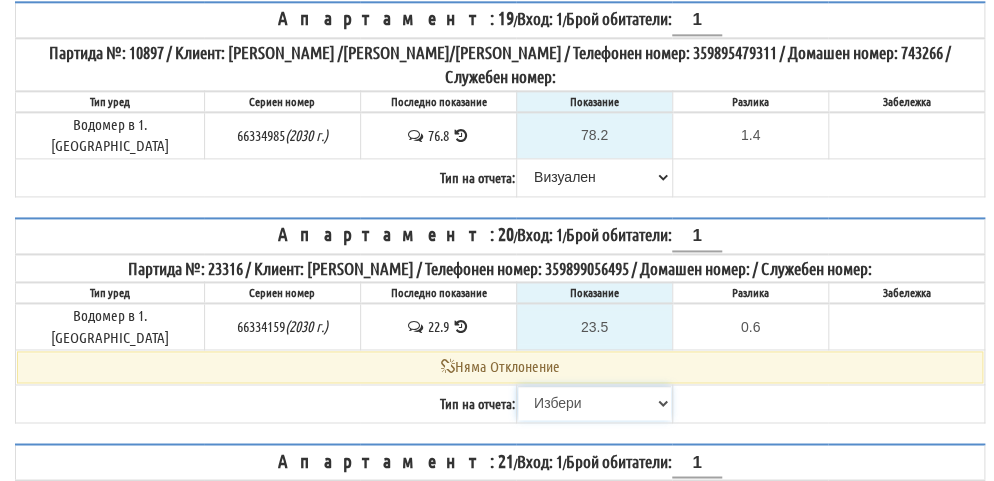click on "[PERSON_NAME]
Телефон
Бележка
Неосигурен достъп
Самоотчет
Служебно
Дистанционен" at bounding box center [594, 403] 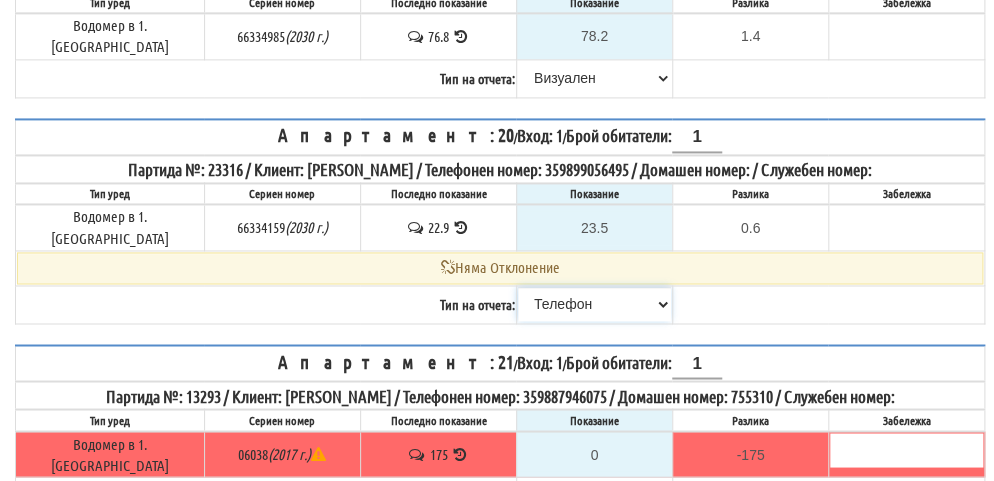 scroll, scrollTop: 3400, scrollLeft: 0, axis: vertical 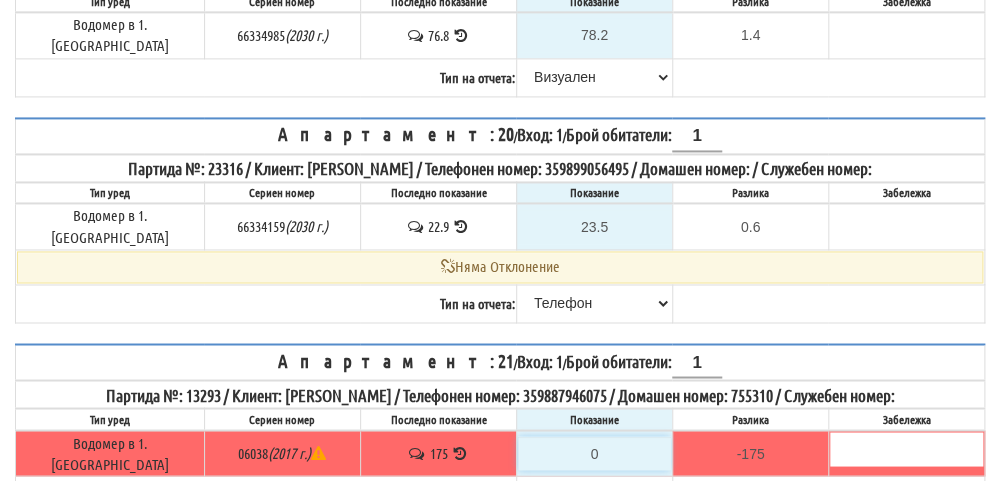 type on "1" 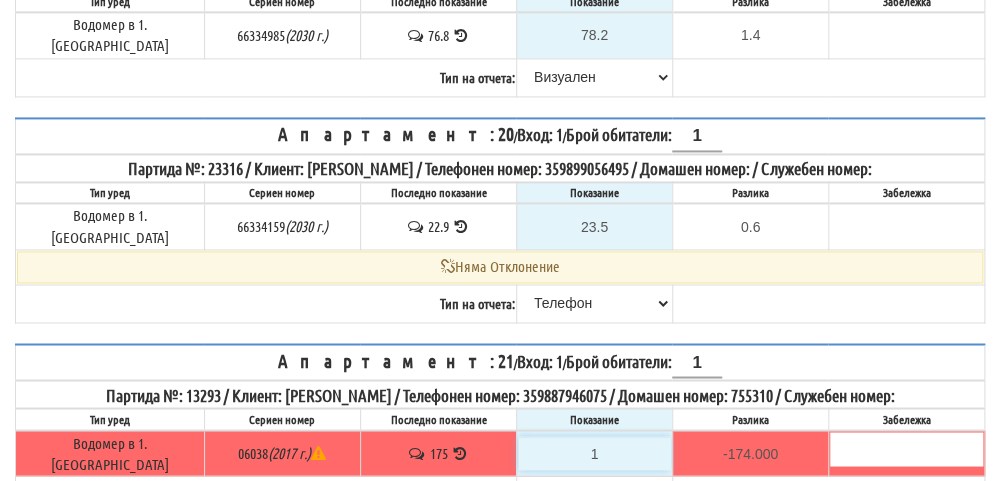 type on "17" 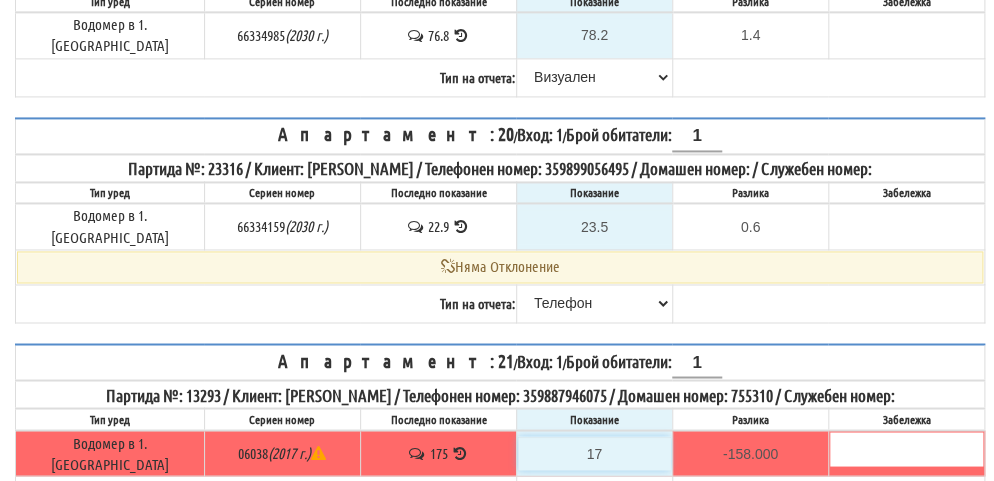 type on "175" 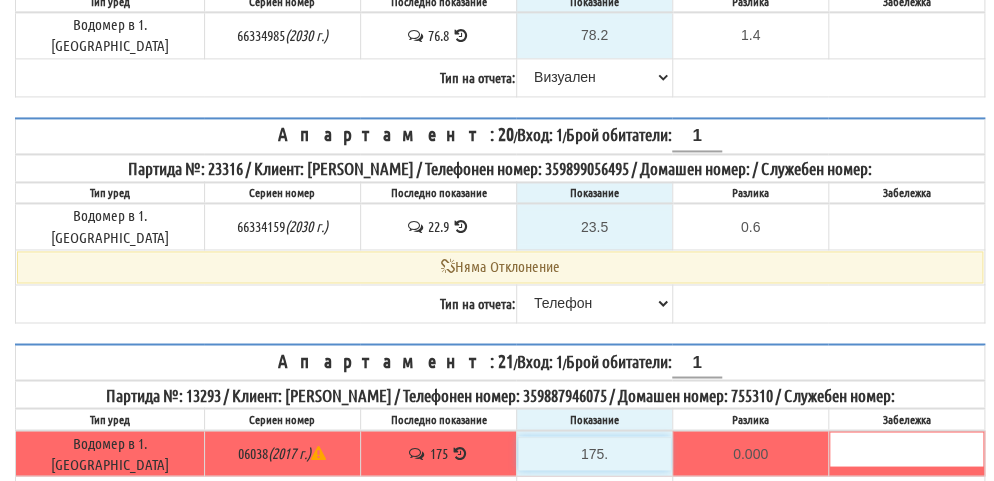 type on "175.2" 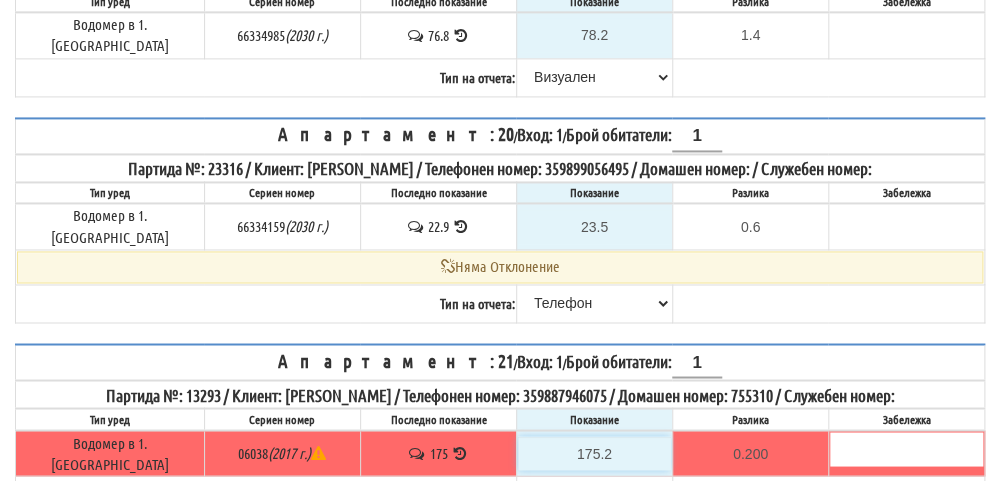 type on "175.2" 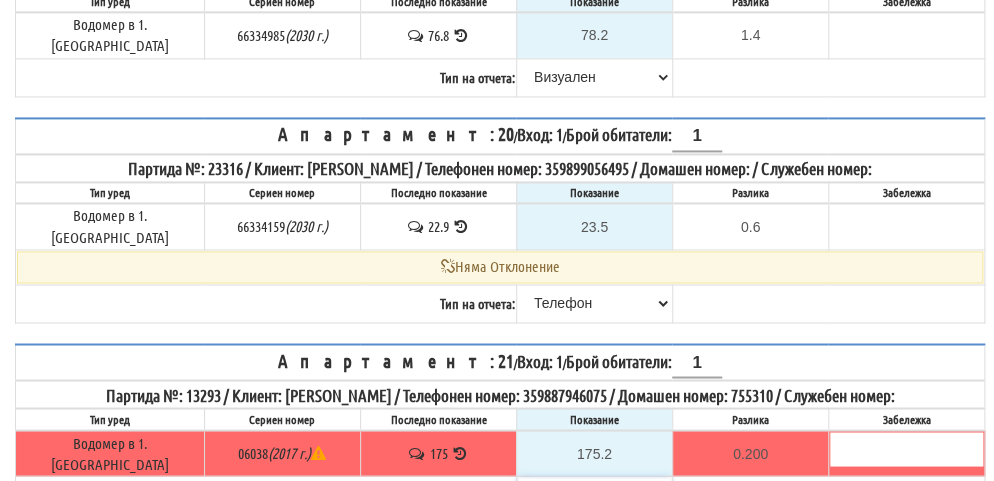 click on "[PERSON_NAME]
Телефон
Бележка
Неосигурен достъп
Самоотчет
Служебно
Дистанционен" at bounding box center [594, 494] 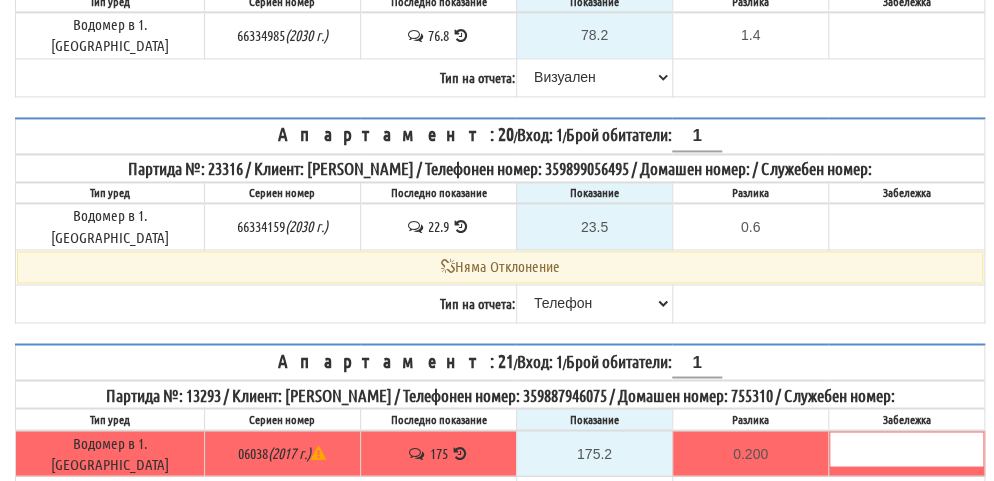 click on "Брой обитатели:
2" at bounding box center [644, 552] 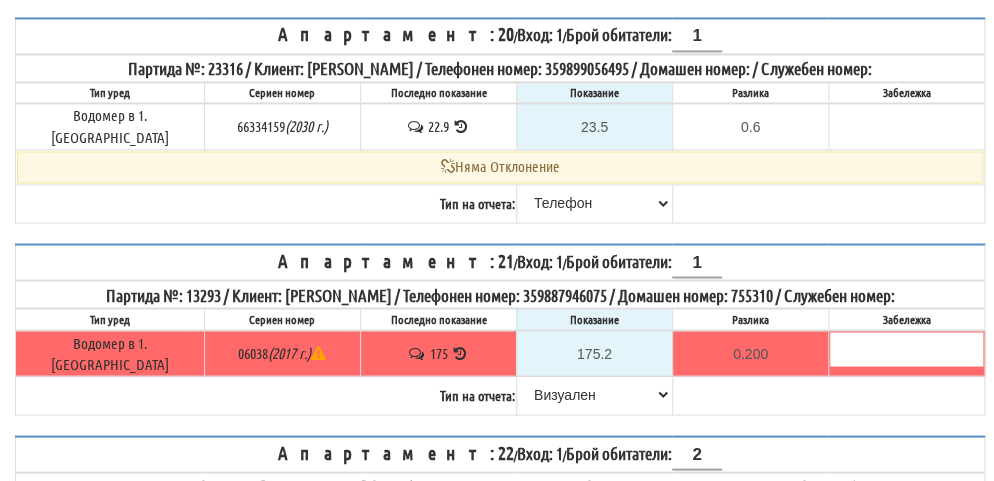 click on "0" at bounding box center (594, 545) 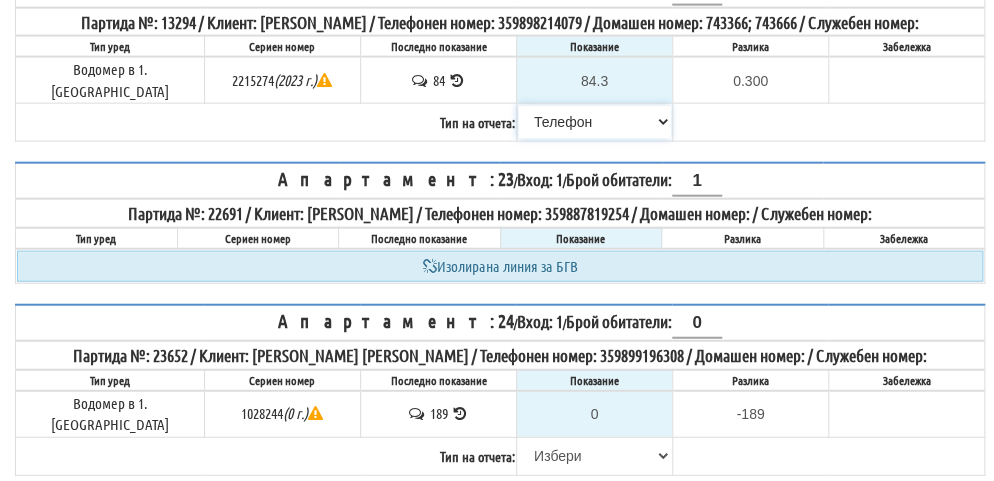 scroll, scrollTop: 4000, scrollLeft: 0, axis: vertical 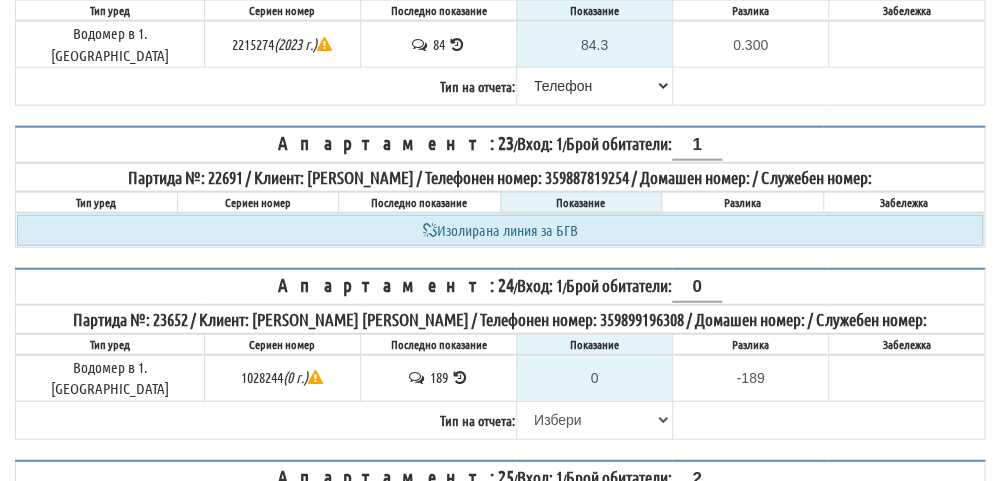 click on "0" at bounding box center (594, 570) 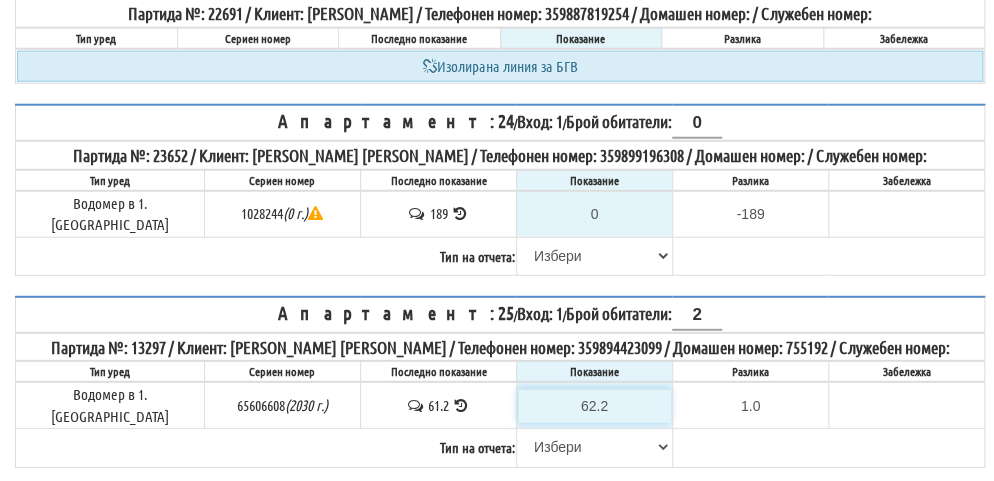 scroll, scrollTop: 4200, scrollLeft: 0, axis: vertical 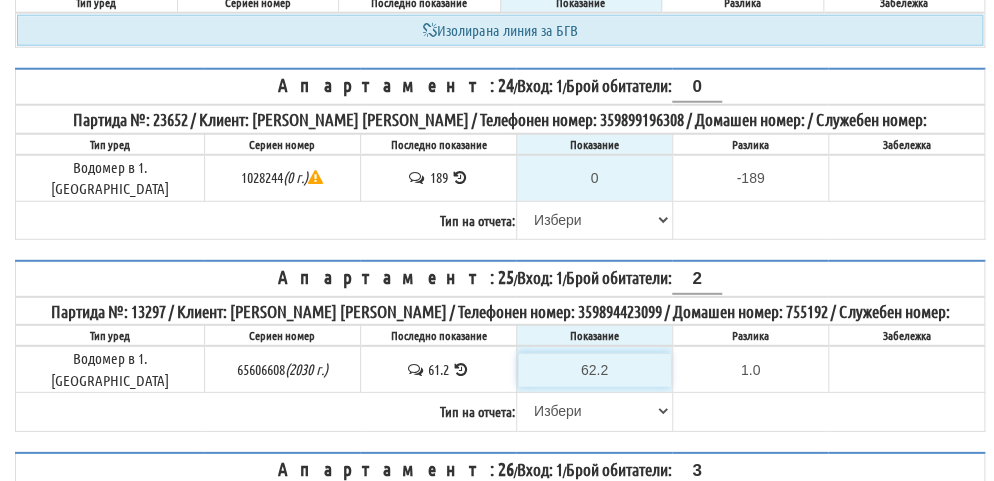 type on "62.2" 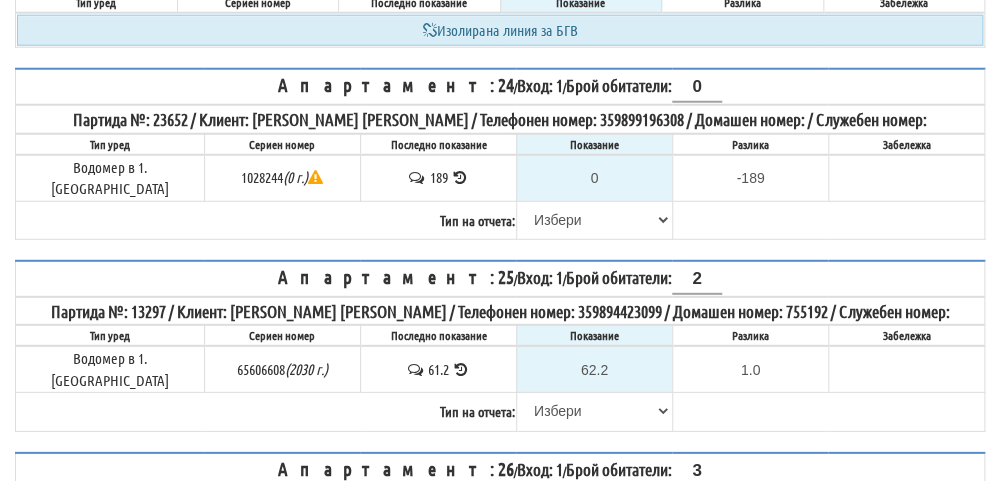 click on "[PERSON_NAME]
Телефон
Бележка
Неосигурен достъп
Самоотчет
Служебно
Дистанционен" at bounding box center [594, 649] 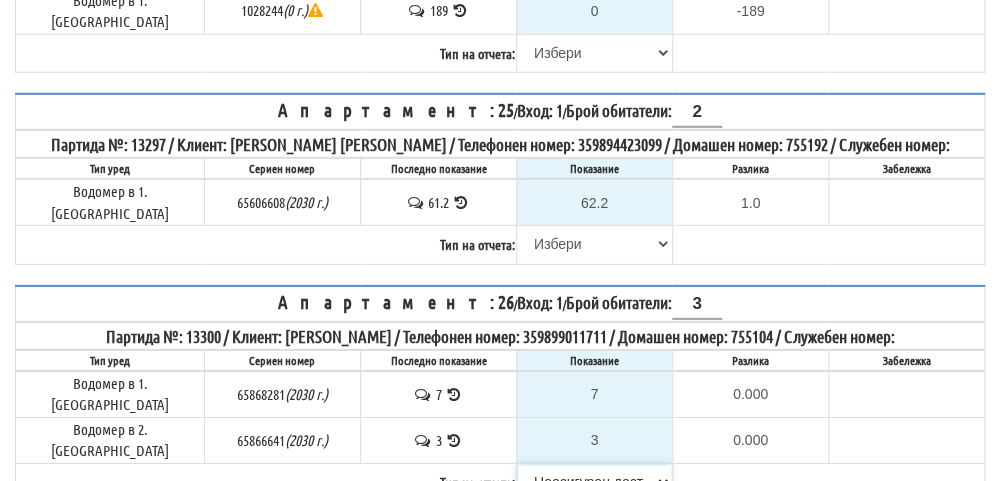 scroll, scrollTop: 4400, scrollLeft: 0, axis: vertical 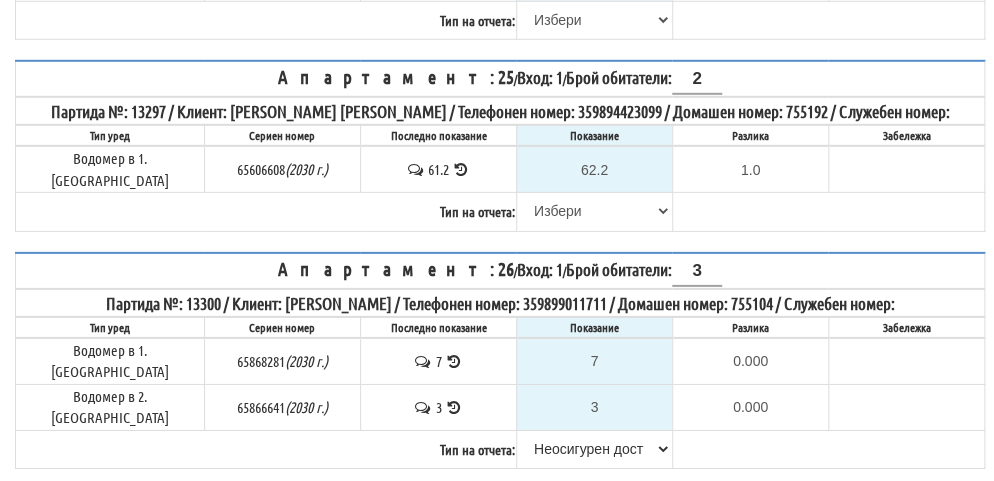click on "0" at bounding box center (594, 599) 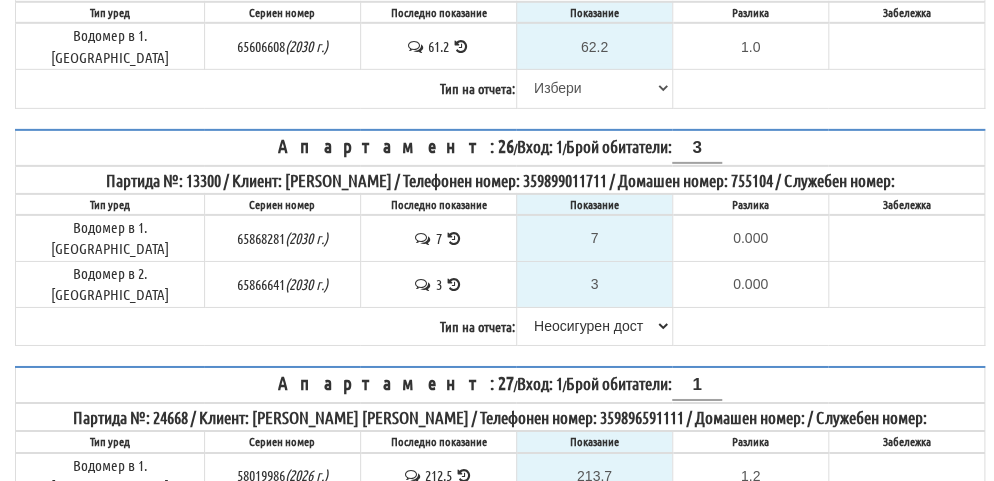 scroll, scrollTop: 4600, scrollLeft: 0, axis: vertical 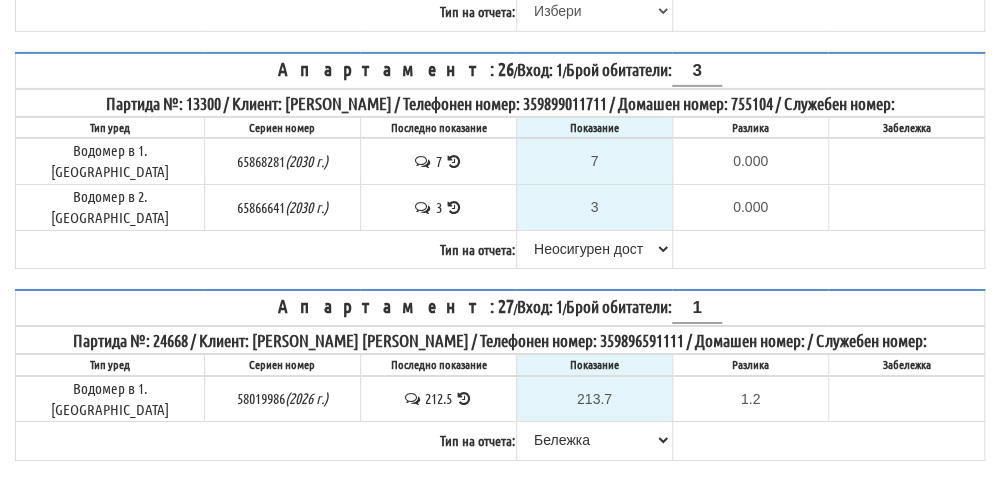 click on "[PERSON_NAME]
Телефон
Бележка
Неосигурен достъп
Самоотчет
Служебно
Дистанционен" at bounding box center [594, 678] 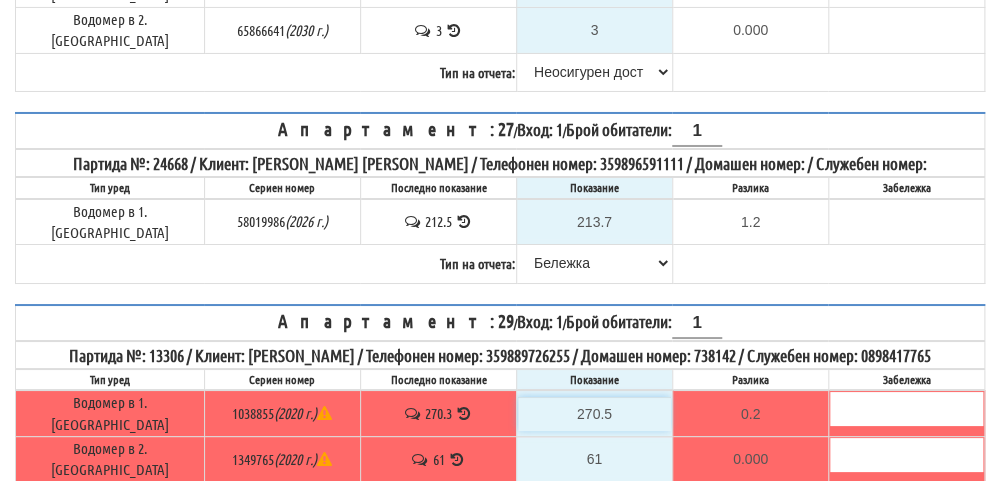 scroll, scrollTop: 4800, scrollLeft: 0, axis: vertical 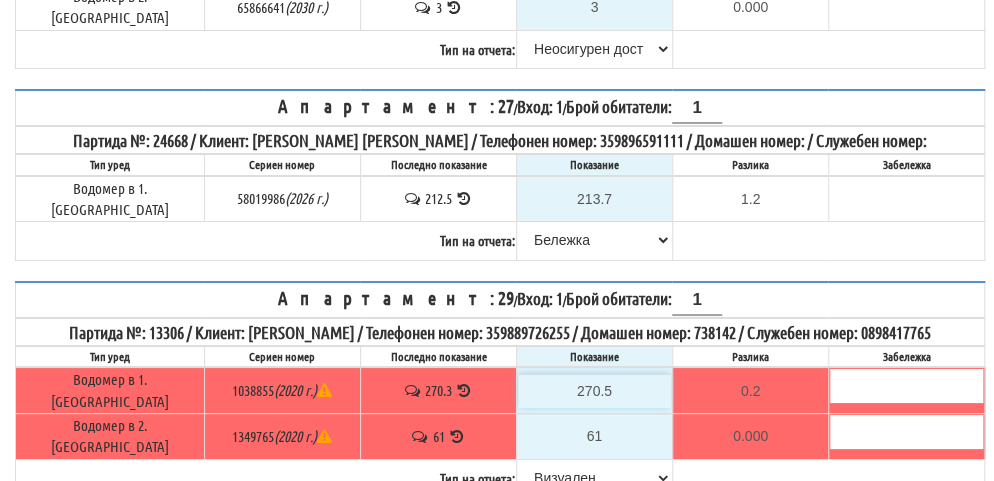 type on "270.5" 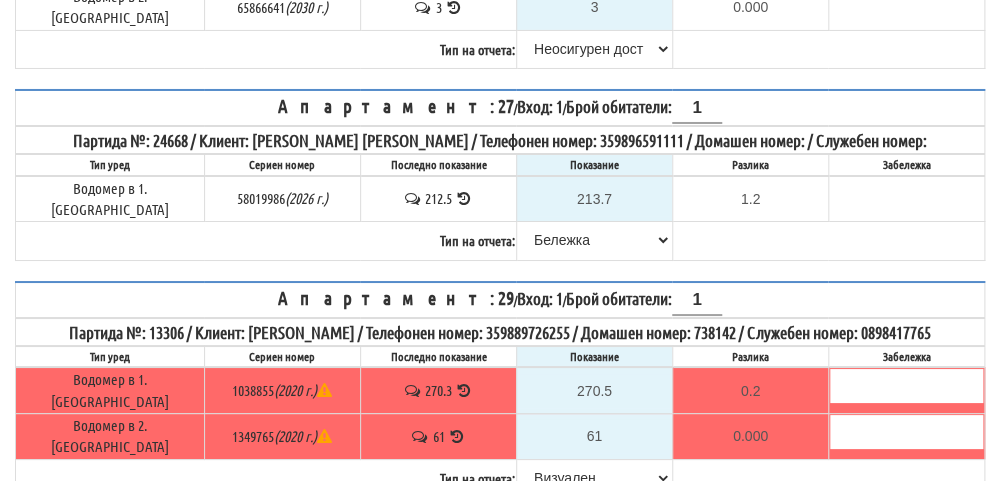 click on "[PERSON_NAME]
Телефон
Бележка
Неосигурен достъп
Самоотчет
Служебно
Дистанционен" at bounding box center (594, 670) 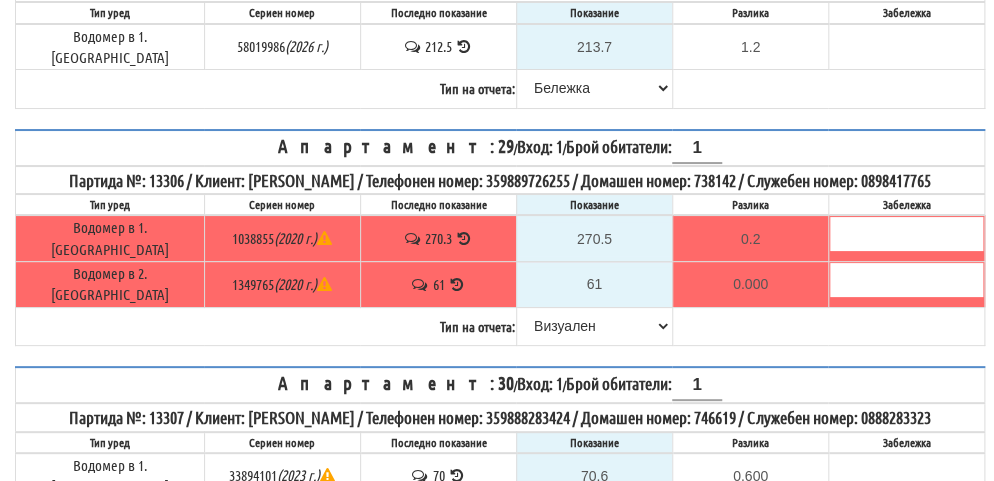 scroll, scrollTop: 5000, scrollLeft: 0, axis: vertical 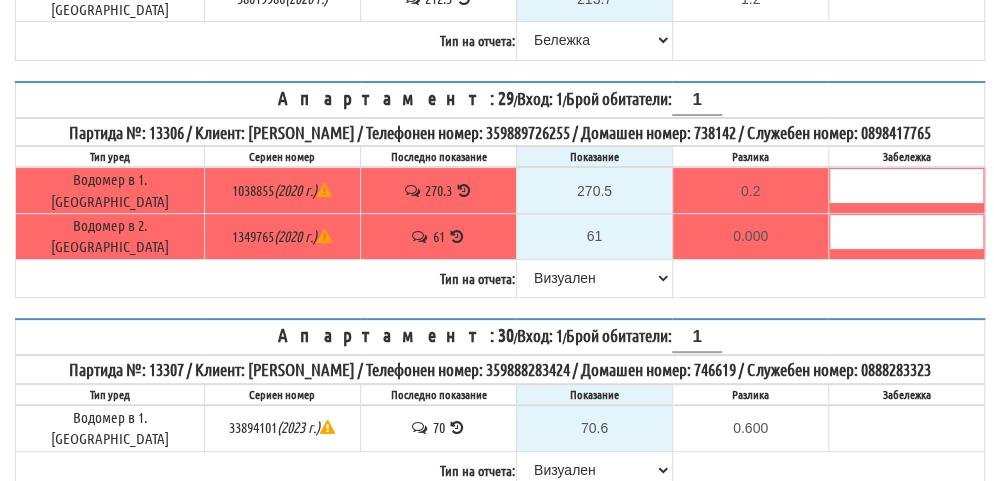 click on "0" at bounding box center (594, 620) 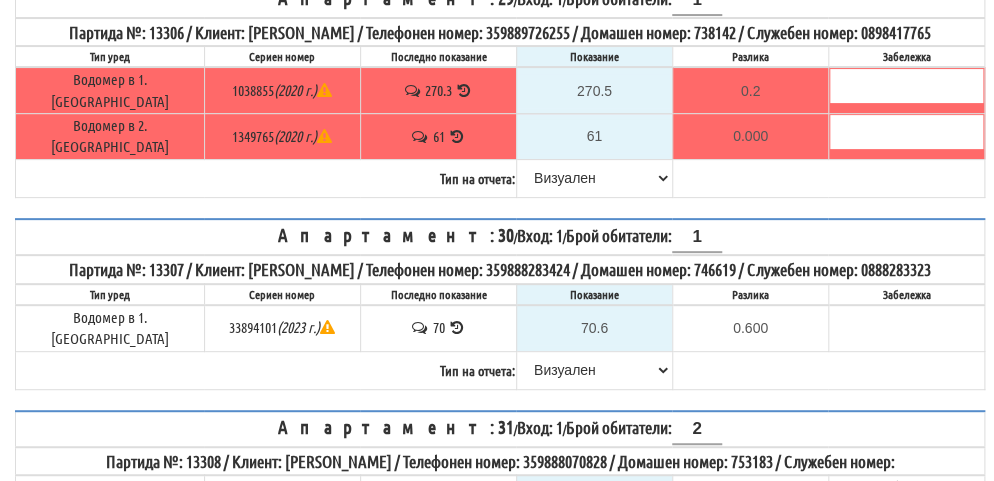 click on "0" at bounding box center (594, 757) 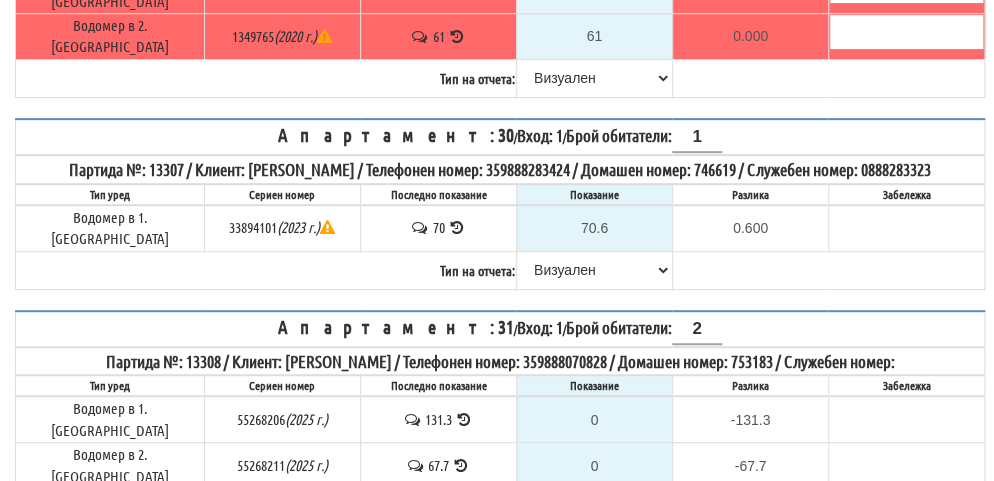 type on "5" 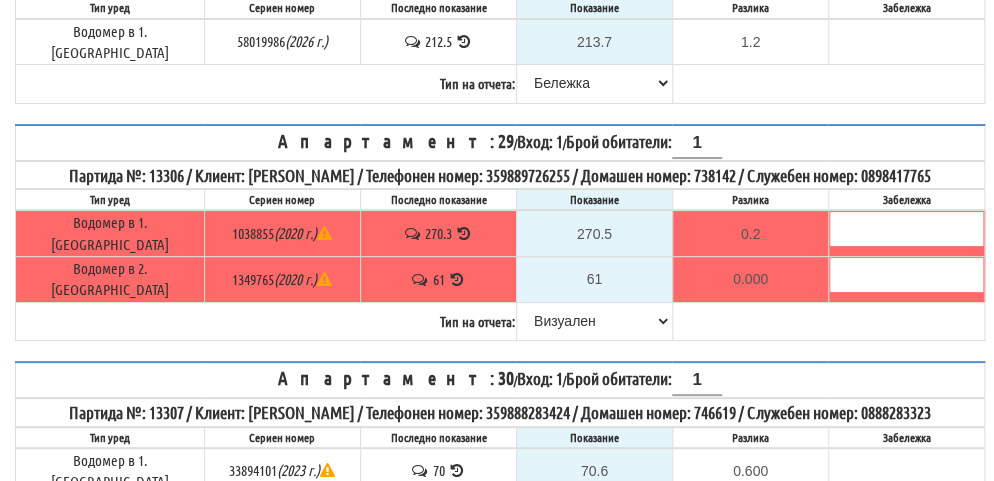 scroll, scrollTop: 4900, scrollLeft: 0, axis: vertical 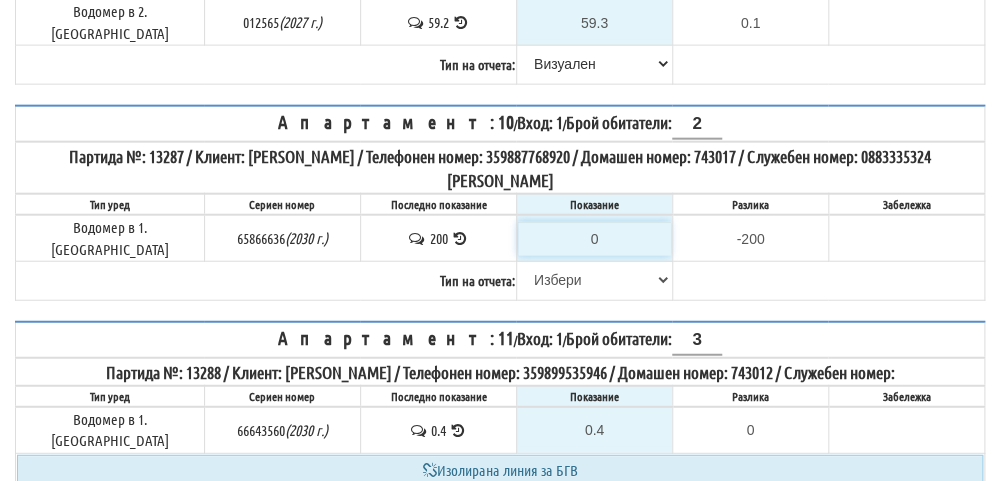 click on "0" at bounding box center (594, 239) 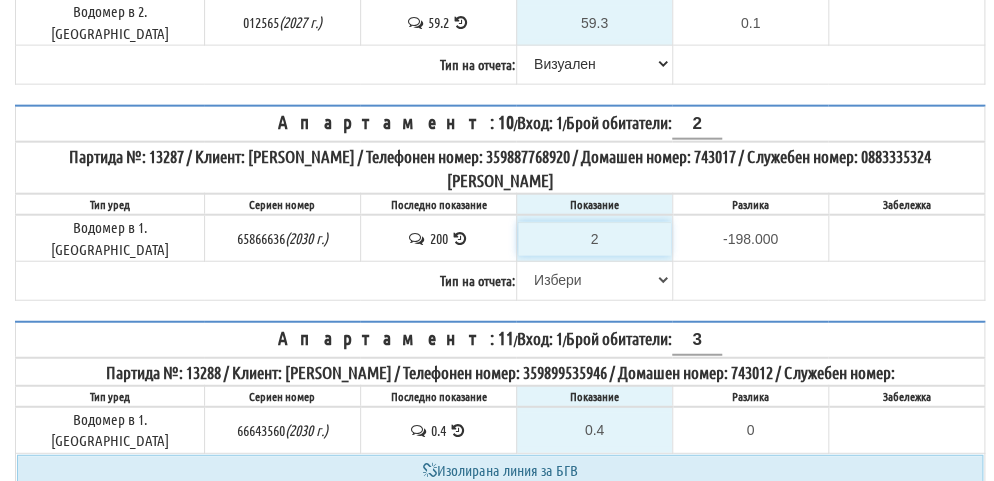 type on "20" 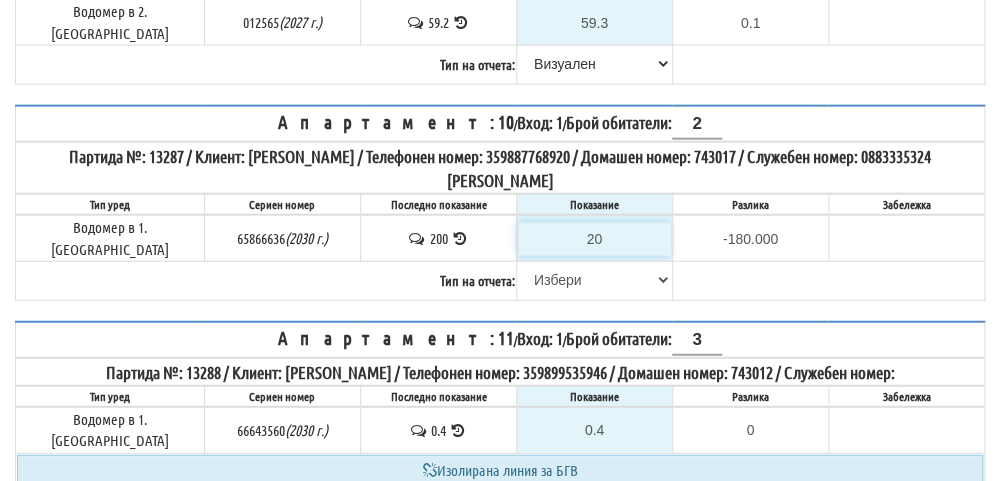 type on "201" 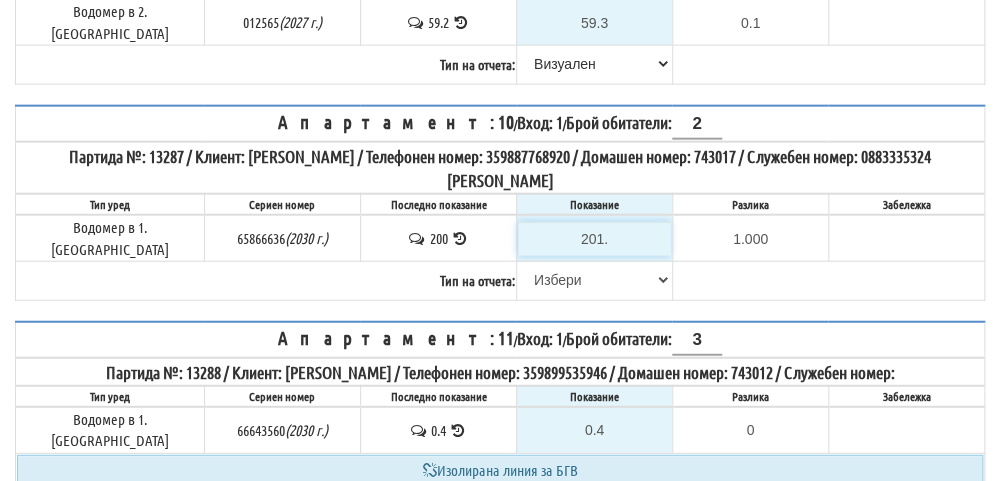 type on "201.9" 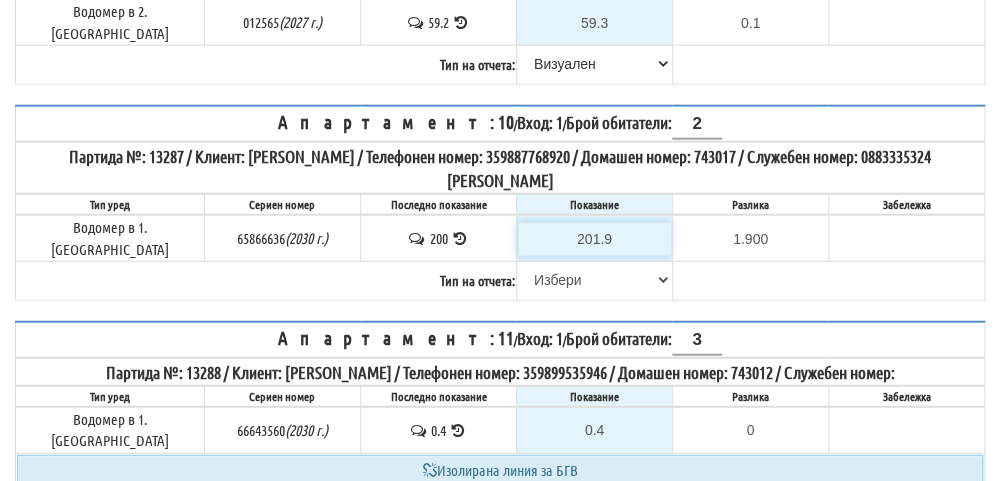 type on "201.9" 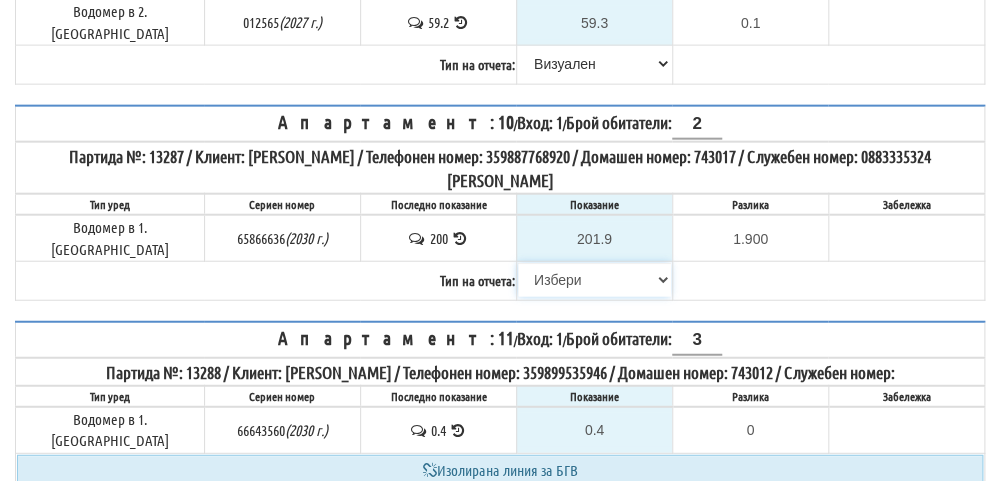 click on "[PERSON_NAME]
Телефон
Бележка
Неосигурен достъп
Самоотчет
Служебно
Дистанционен" at bounding box center [594, 280] 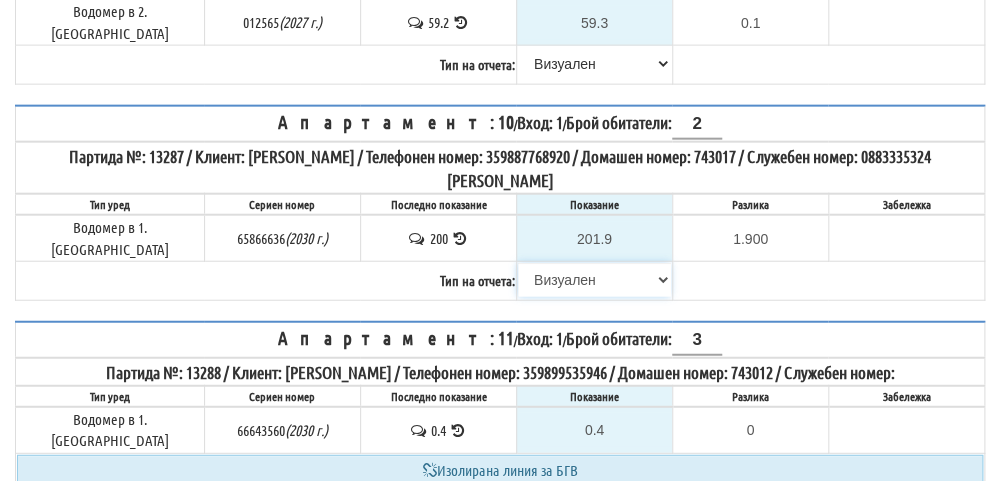 click on "[PERSON_NAME]
Телефон
Бележка
Неосигурен достъп
Самоотчет
Служебно
Дистанционен" at bounding box center [594, 280] 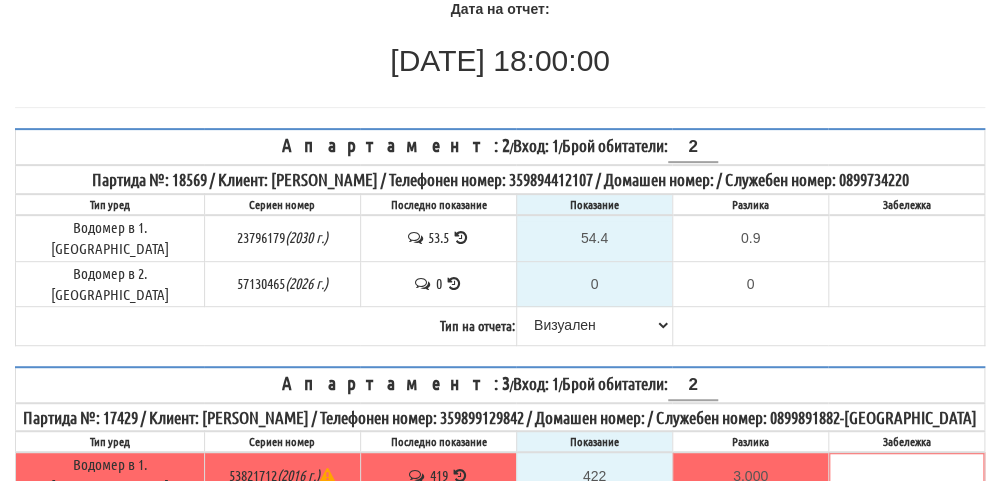 scroll, scrollTop: 300, scrollLeft: 0, axis: vertical 